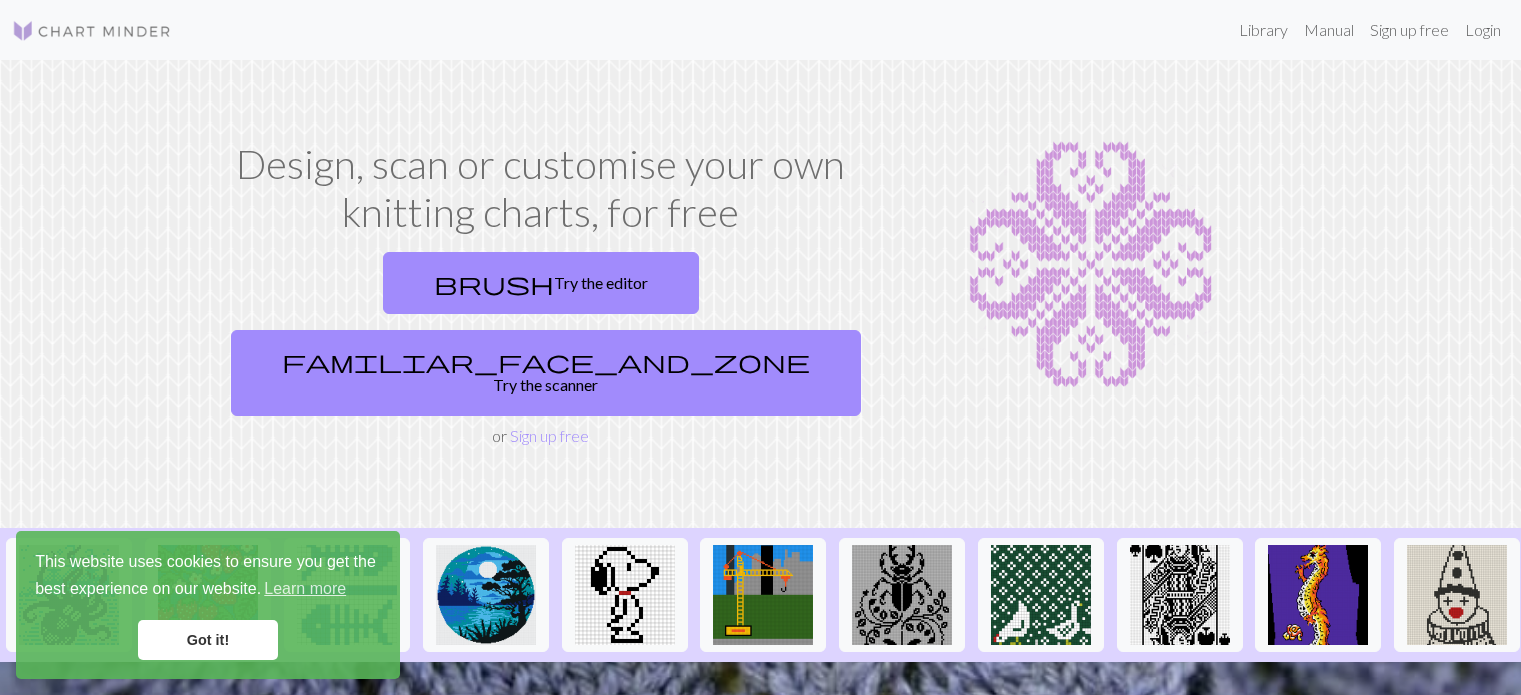 scroll, scrollTop: 0, scrollLeft: 0, axis: both 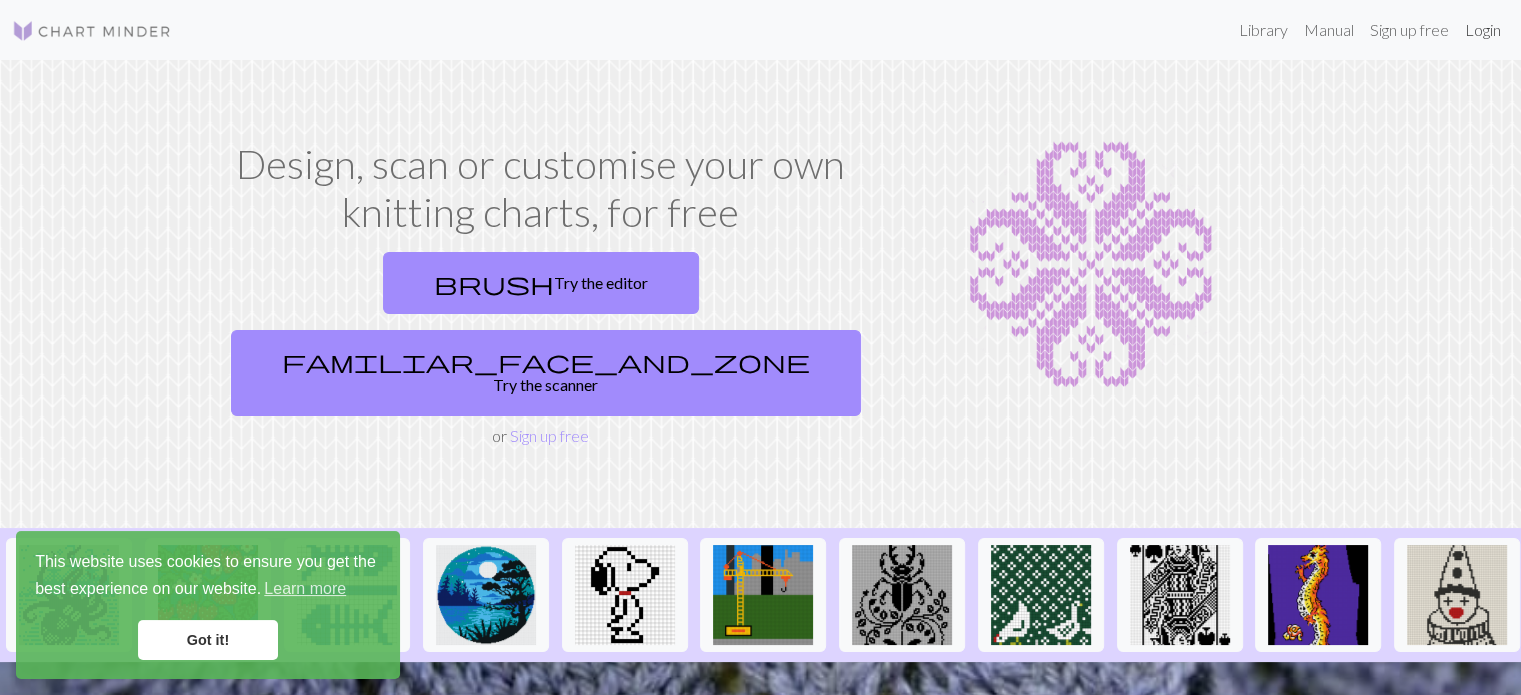 click on "Login" at bounding box center (1483, 30) 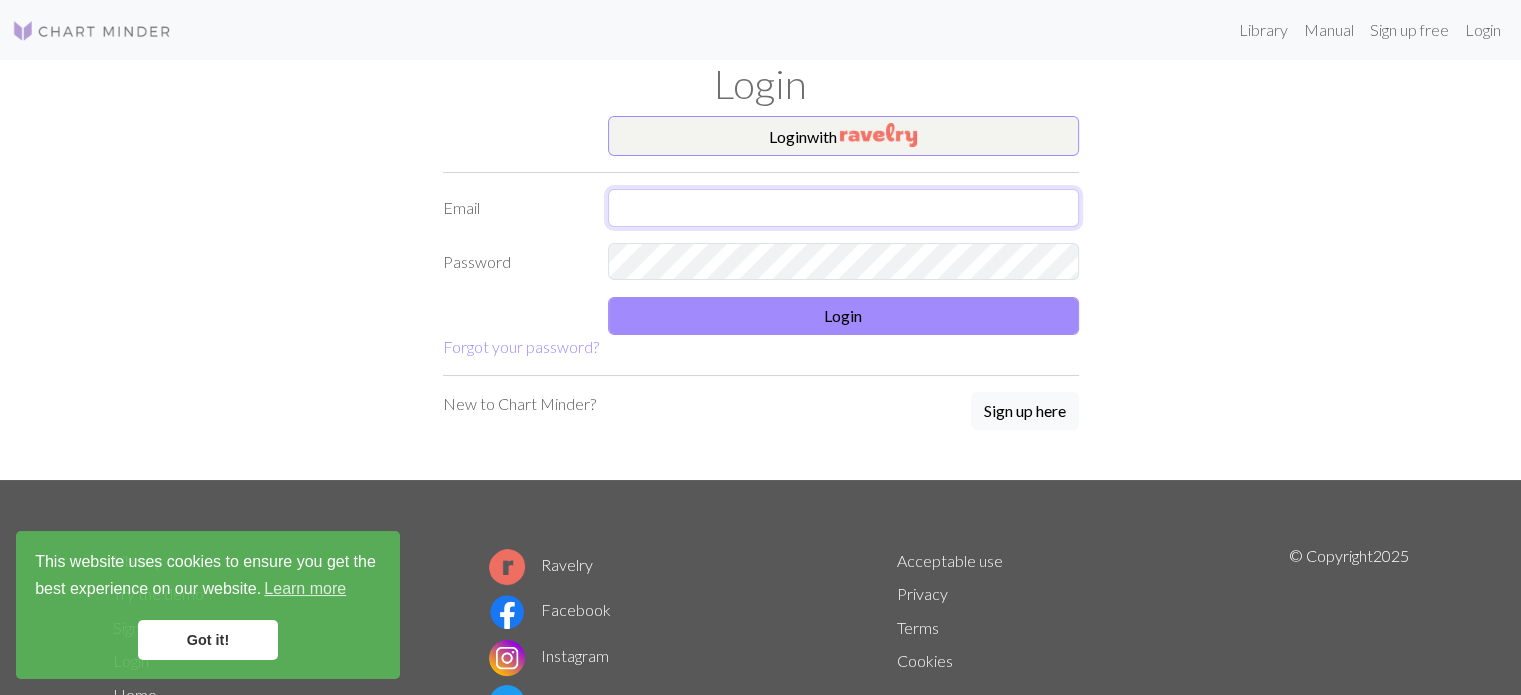 click at bounding box center (843, 208) 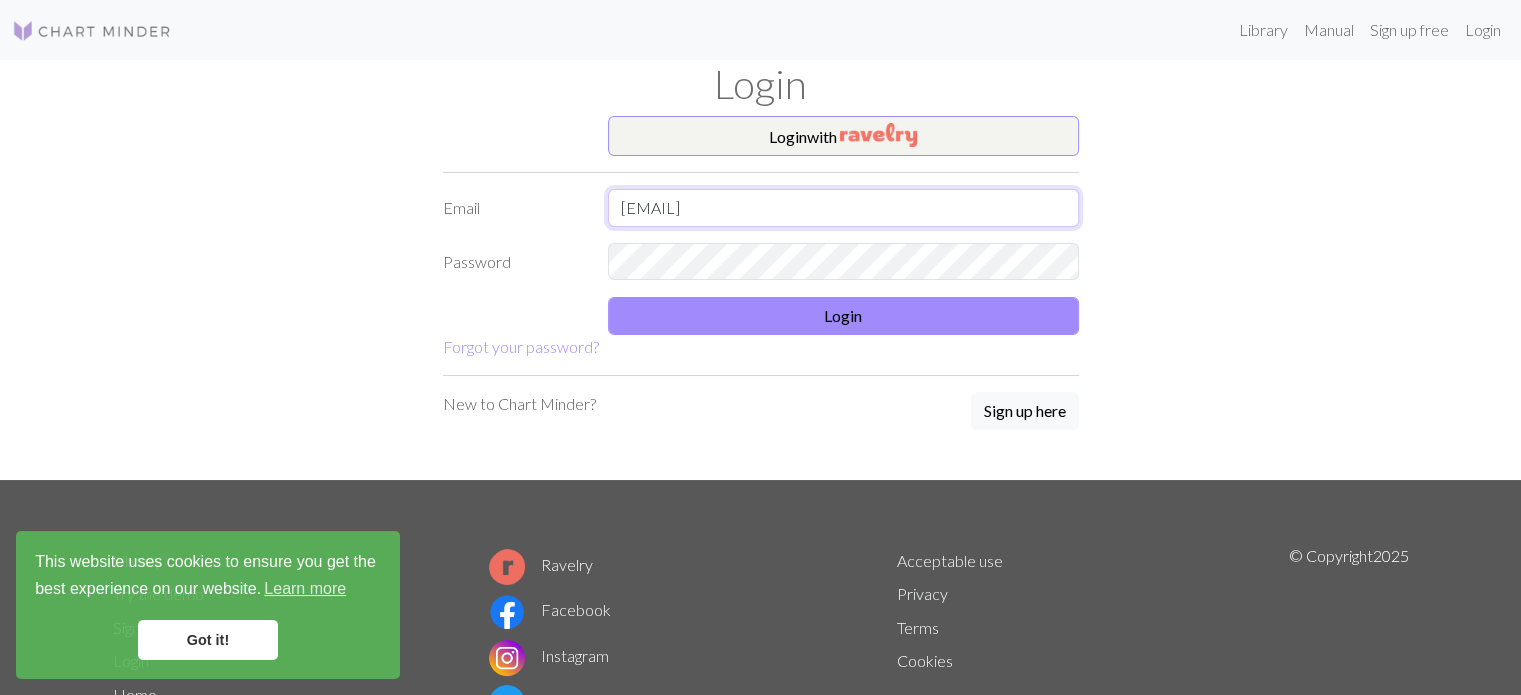 click on "reisgabryelle01@gmail.com" at bounding box center (843, 208) 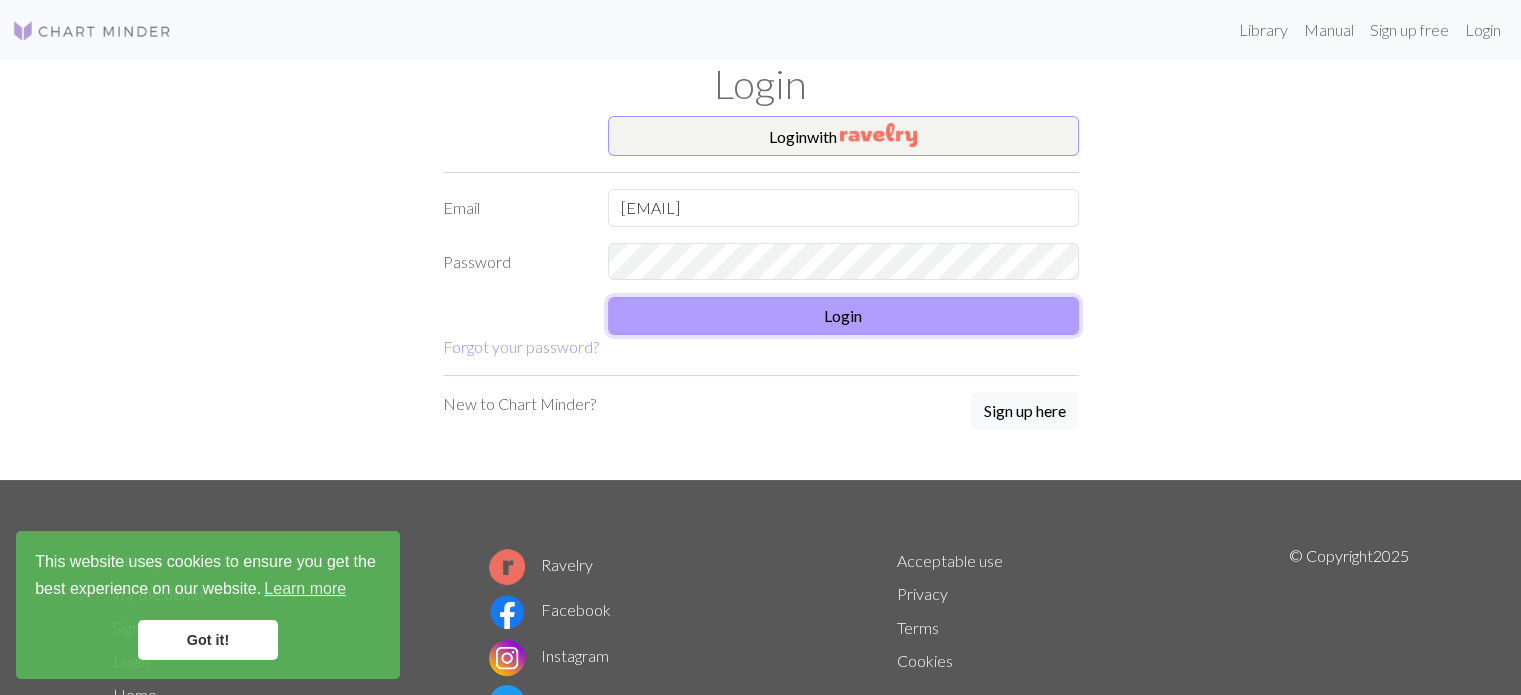 click on "Login" at bounding box center (843, 316) 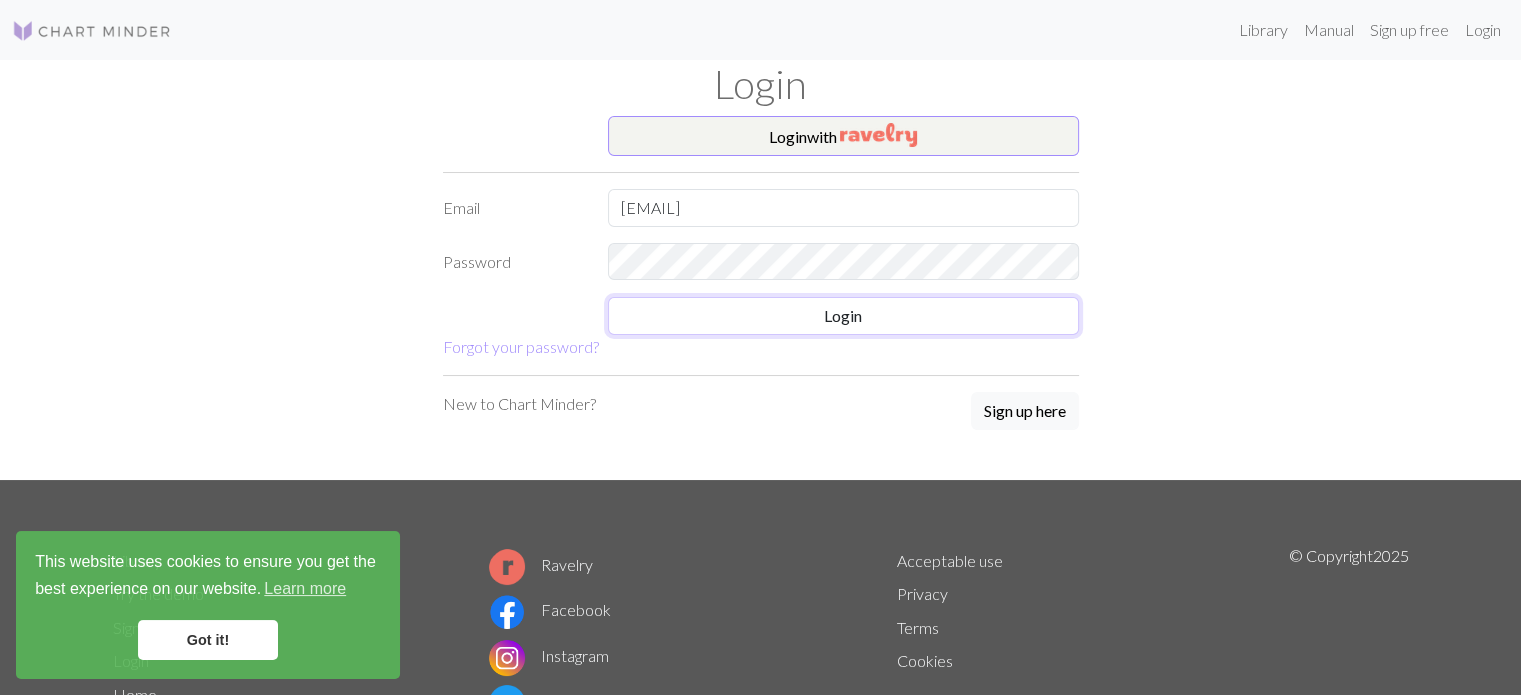 type 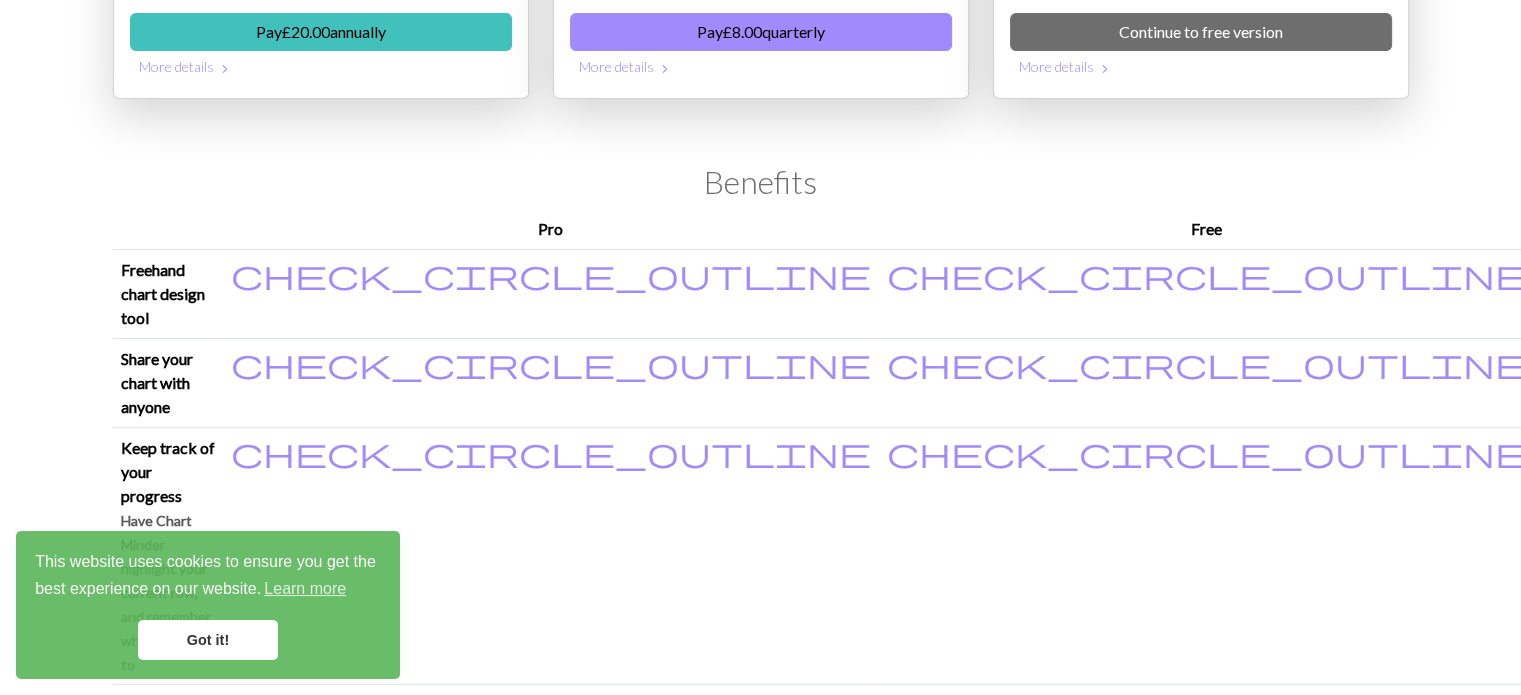 scroll, scrollTop: 0, scrollLeft: 0, axis: both 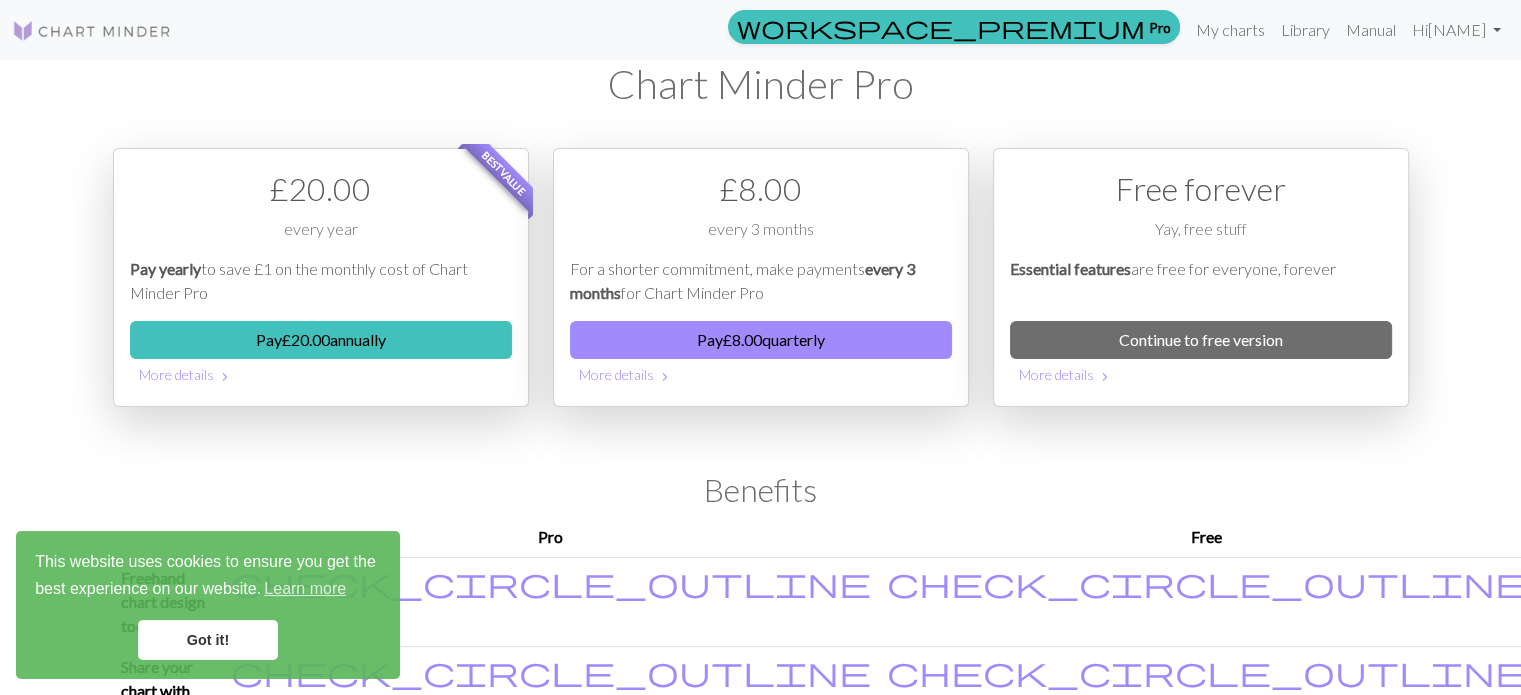click on "Got it!" at bounding box center [208, 640] 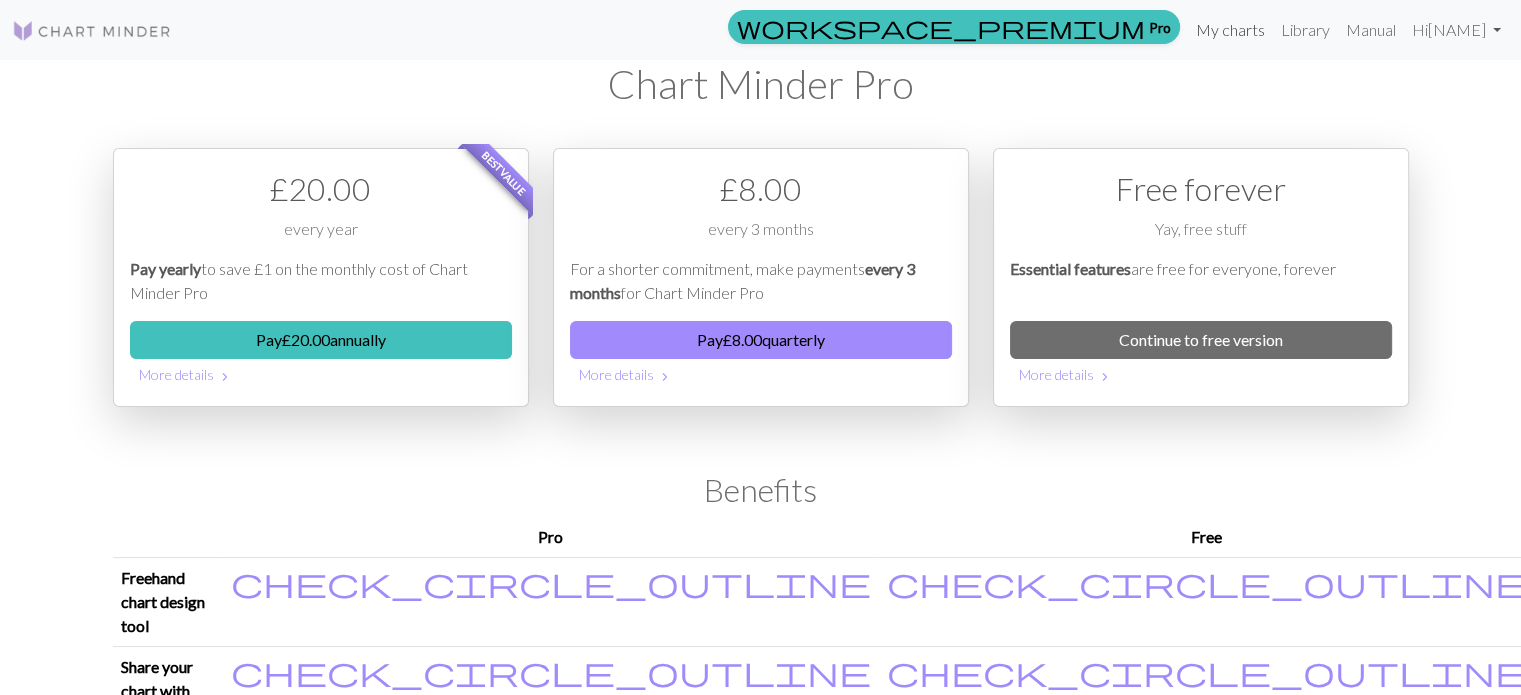 click on "My charts" at bounding box center [1230, 30] 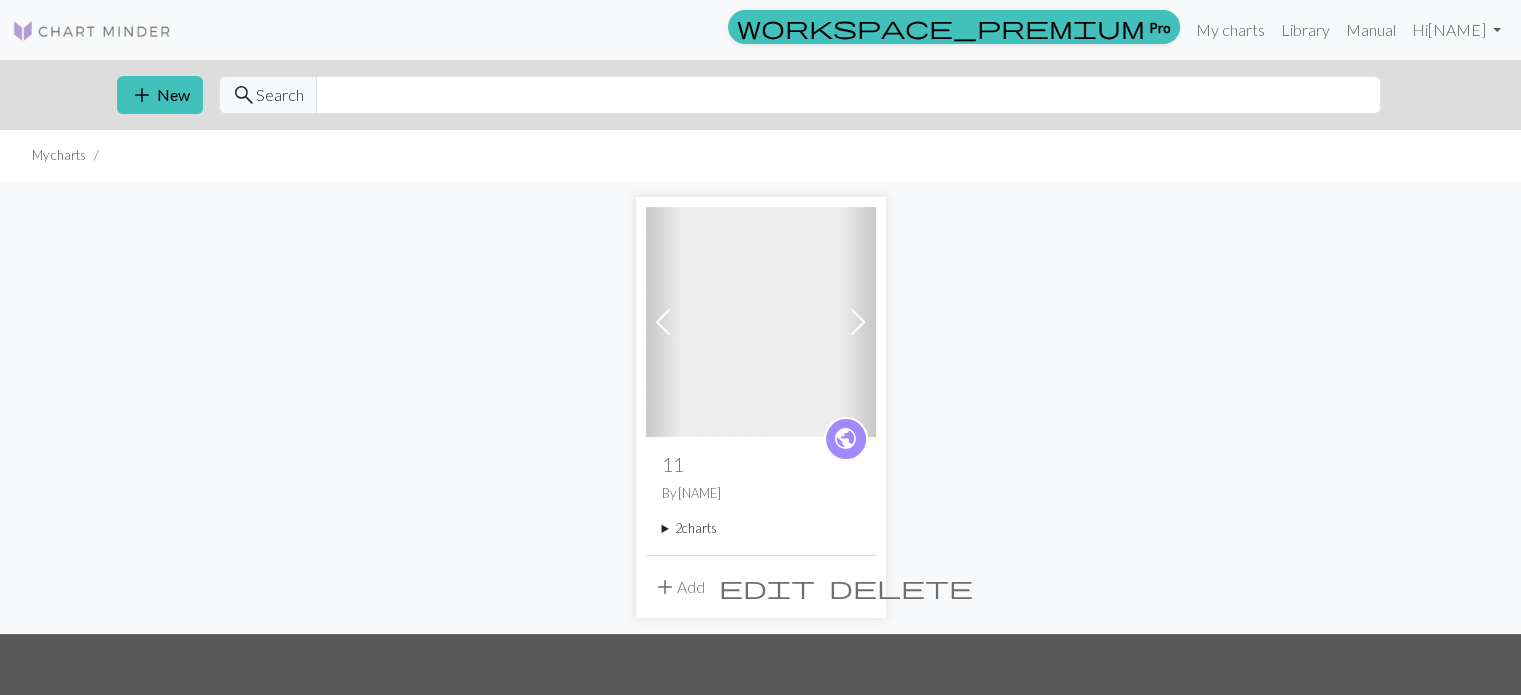 click on "delete" at bounding box center (901, 587) 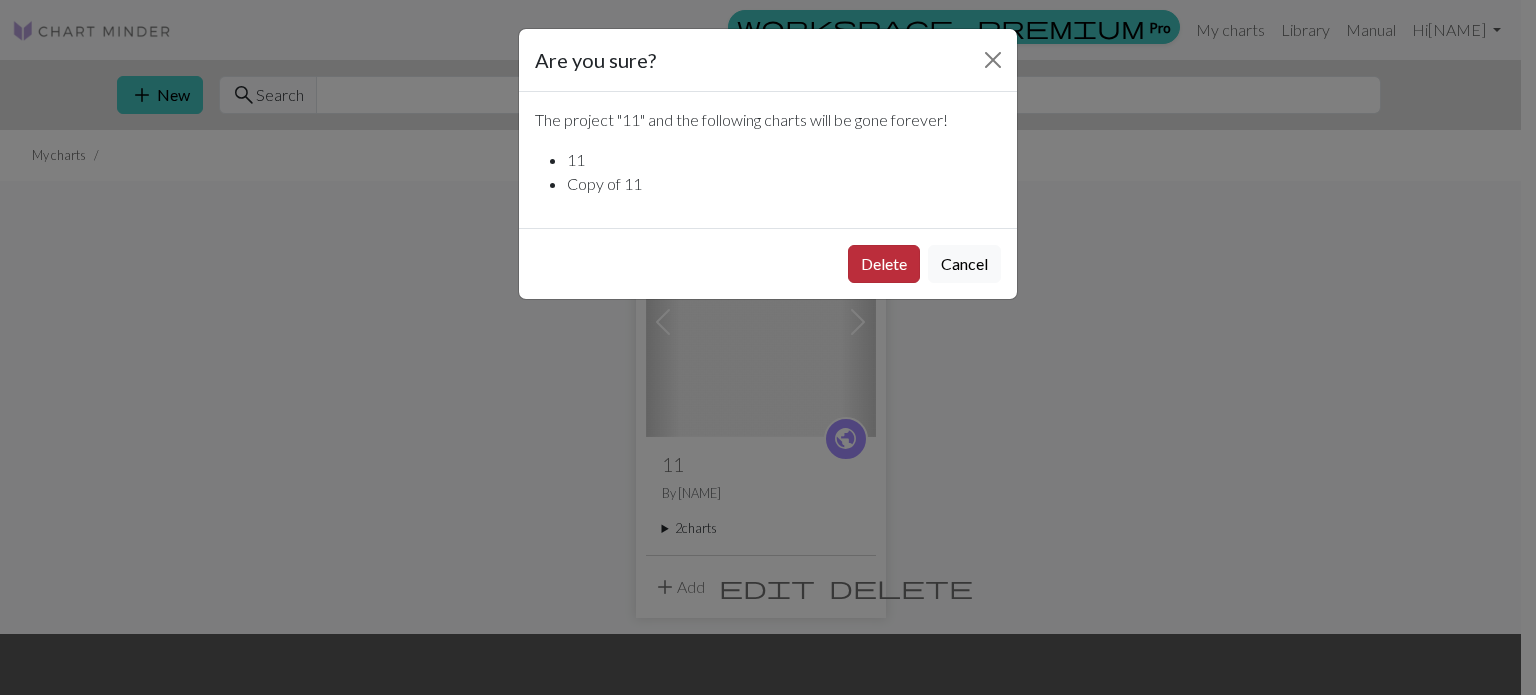 click on "Delete" at bounding box center [884, 264] 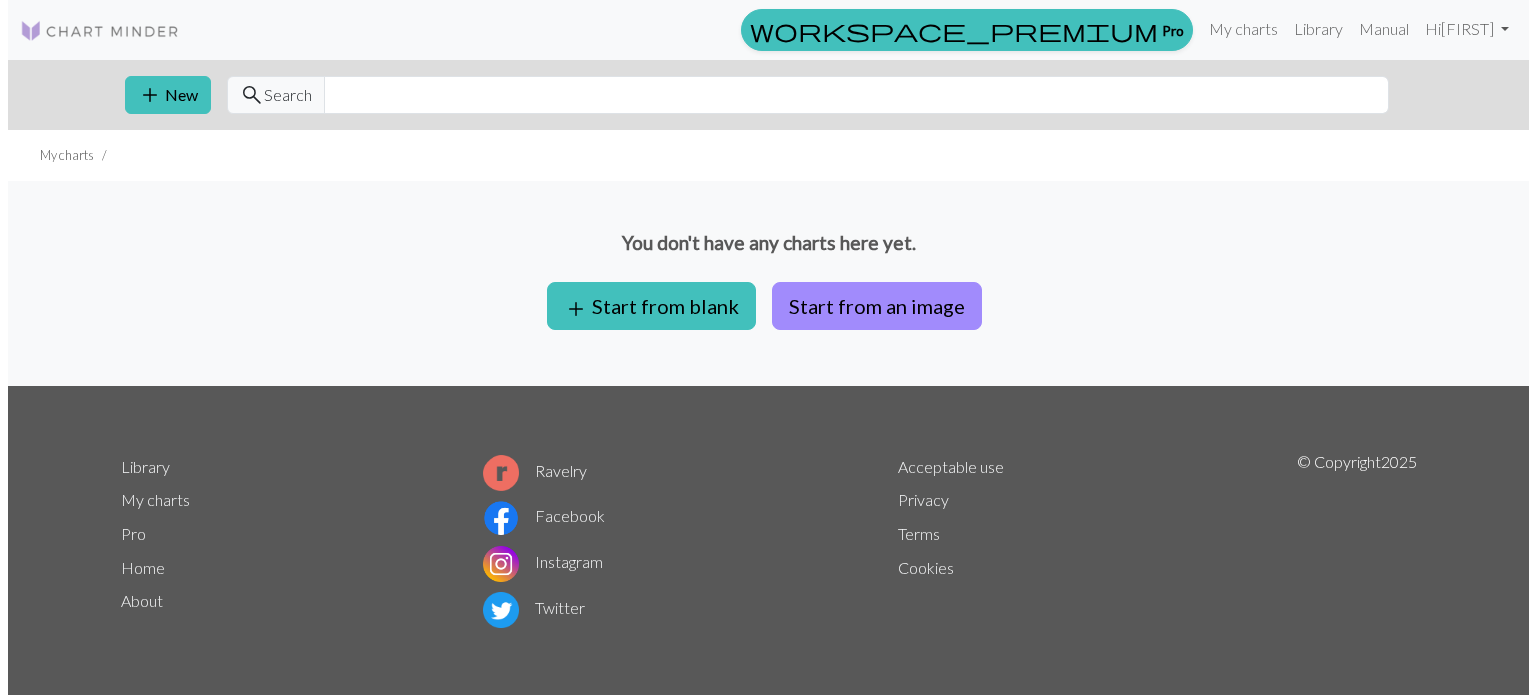 scroll, scrollTop: 0, scrollLeft: 0, axis: both 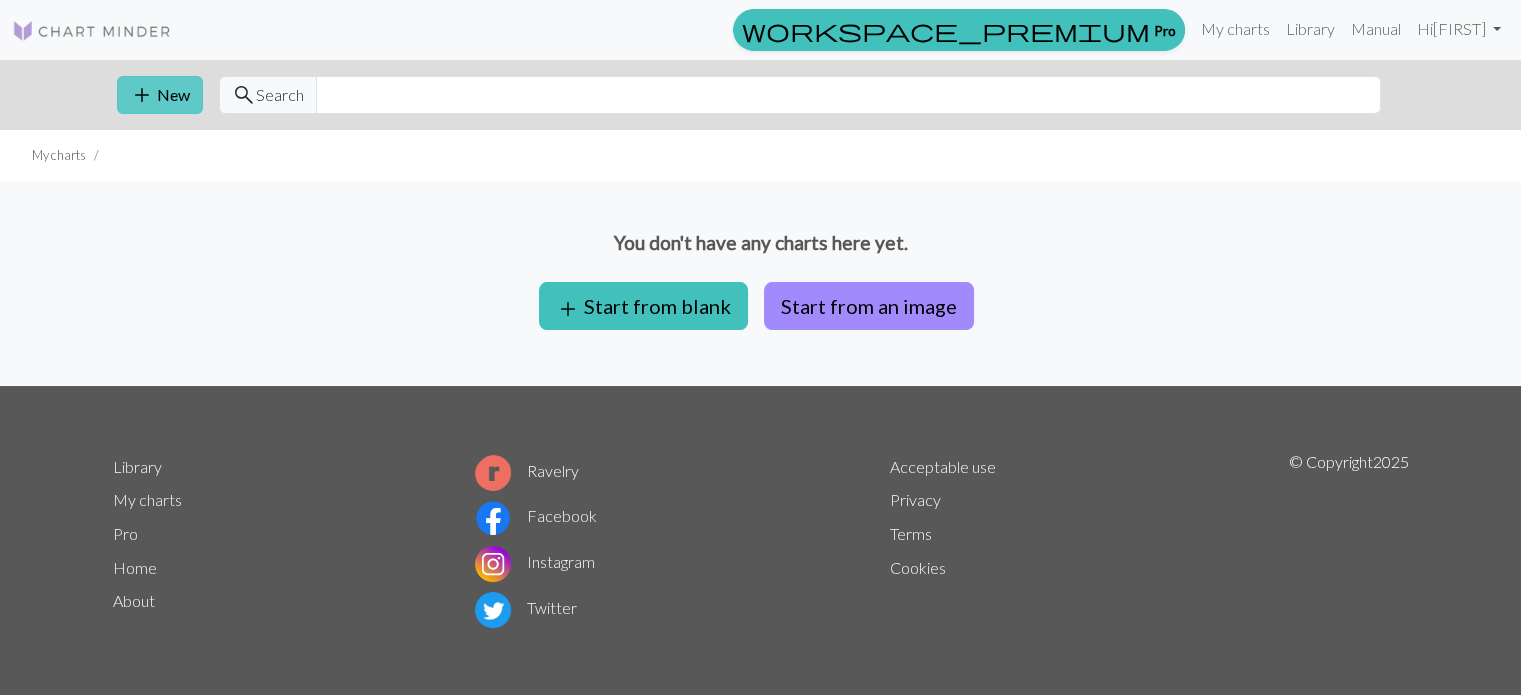 click on "add   New" at bounding box center (160, 95) 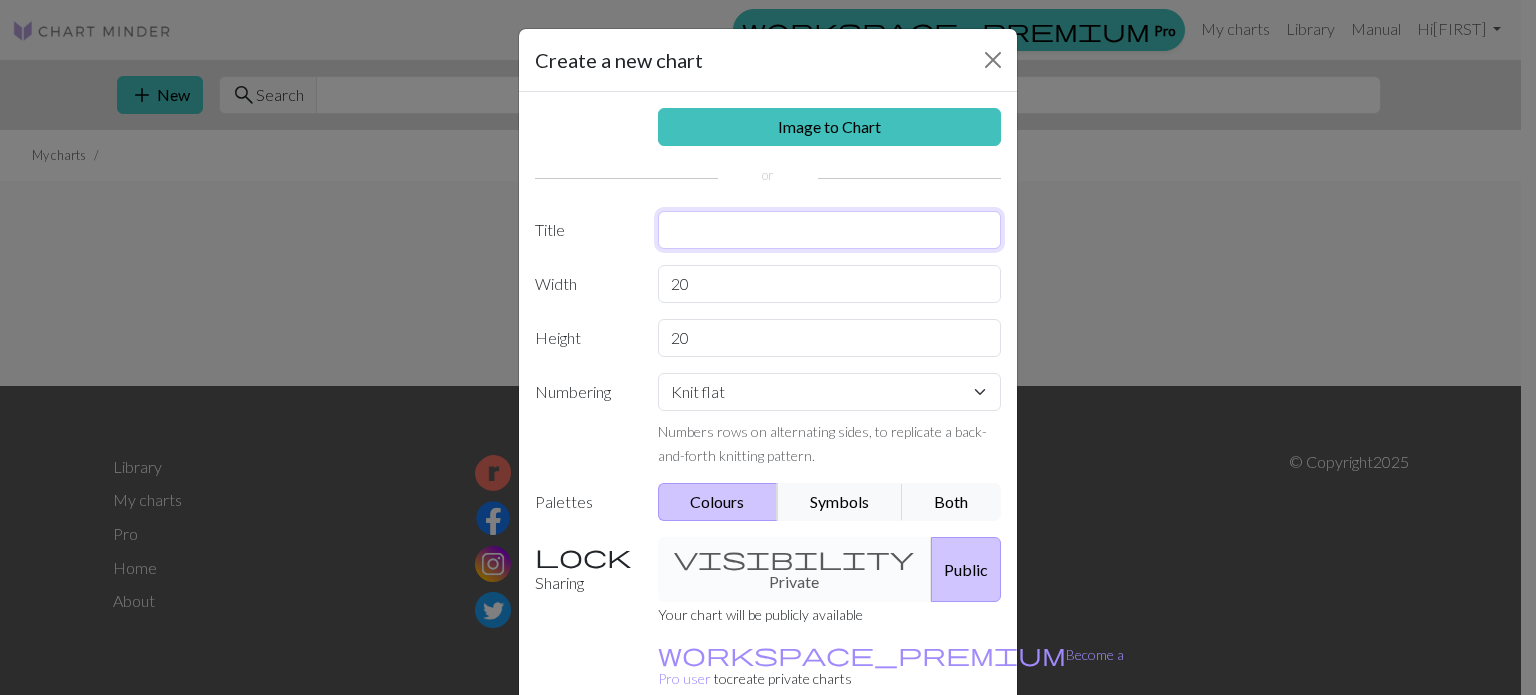 click at bounding box center [830, 230] 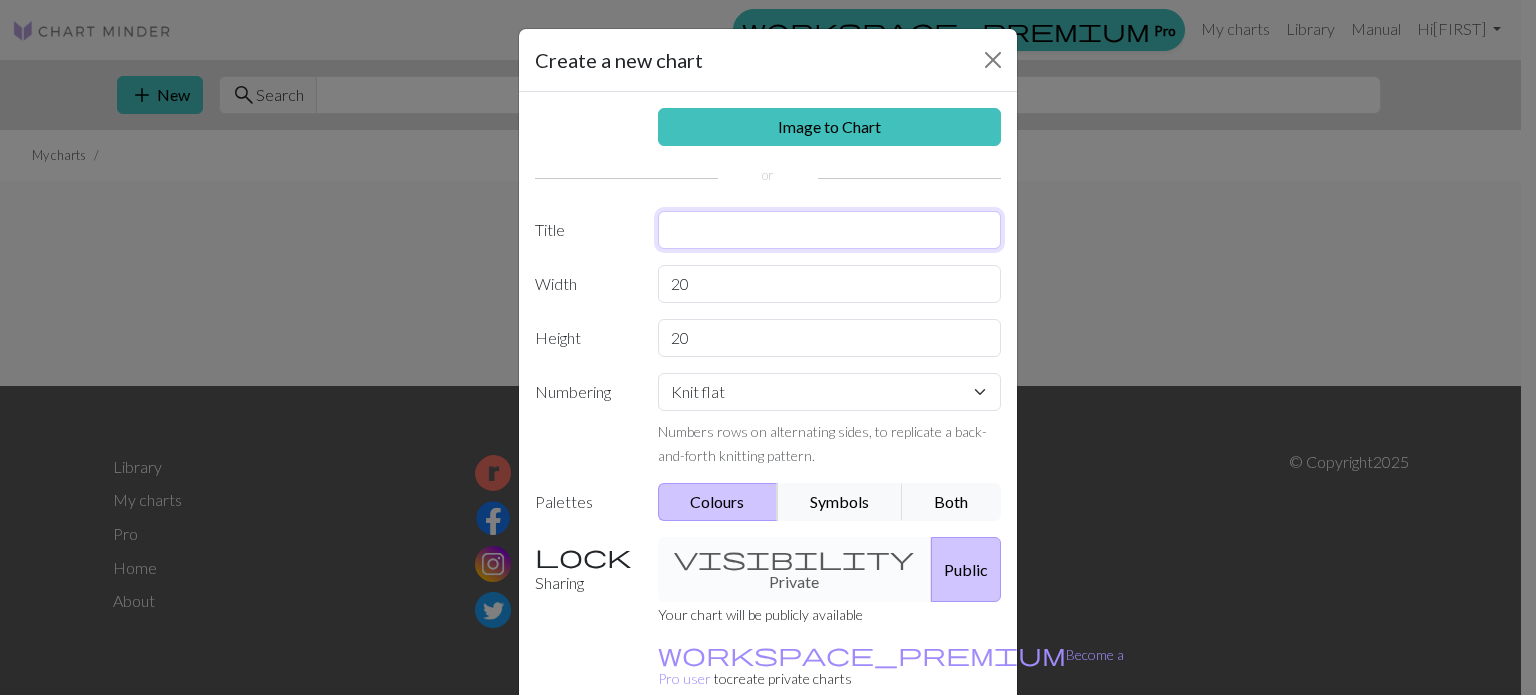 type on "a" 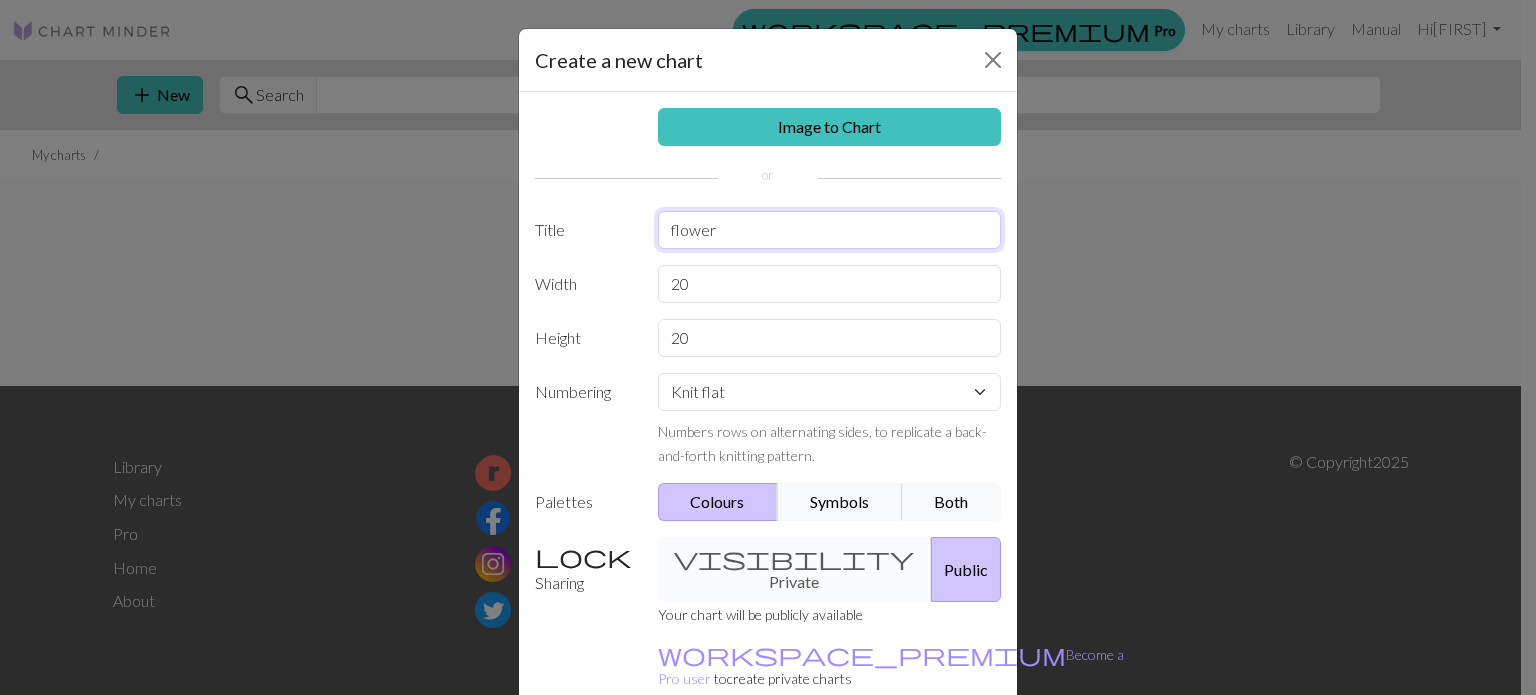 type on "flower" 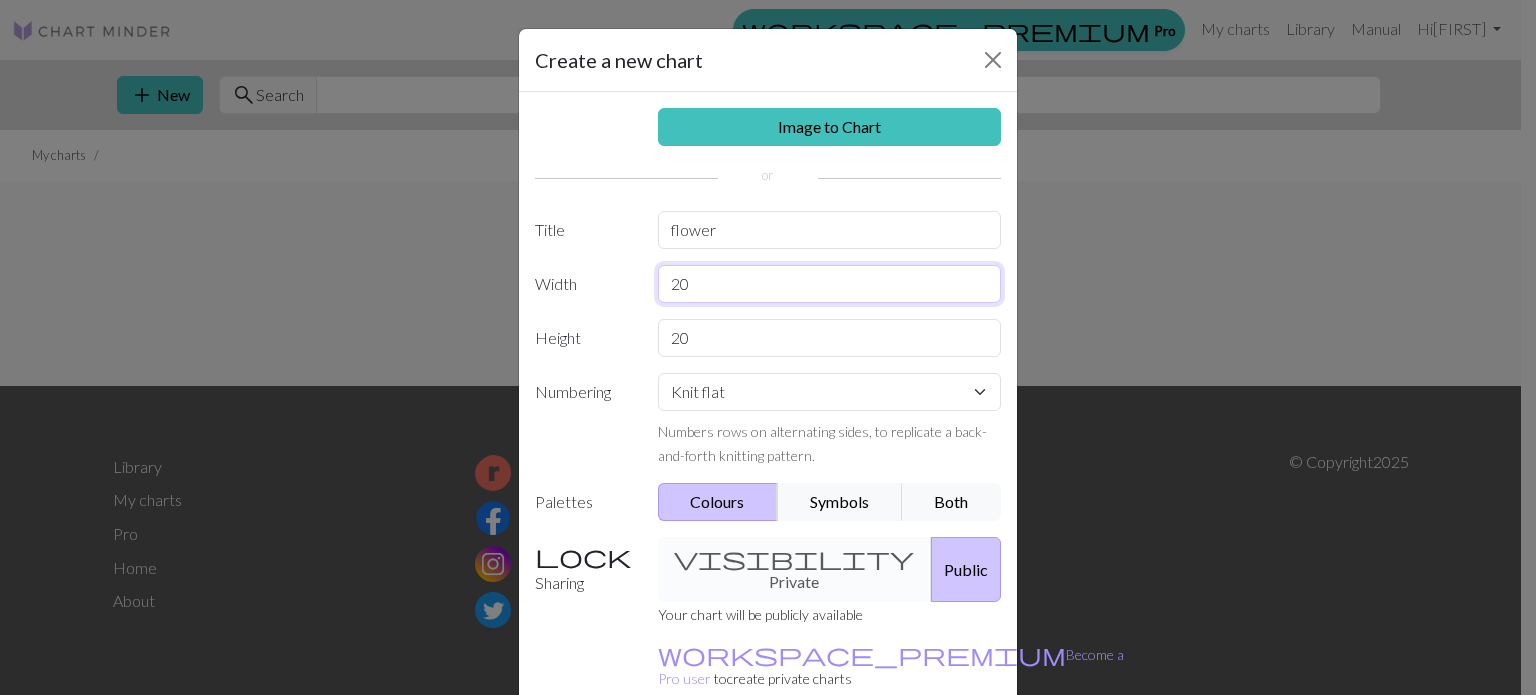 drag, startPoint x: 703, startPoint y: 291, endPoint x: 616, endPoint y: 279, distance: 87.823685 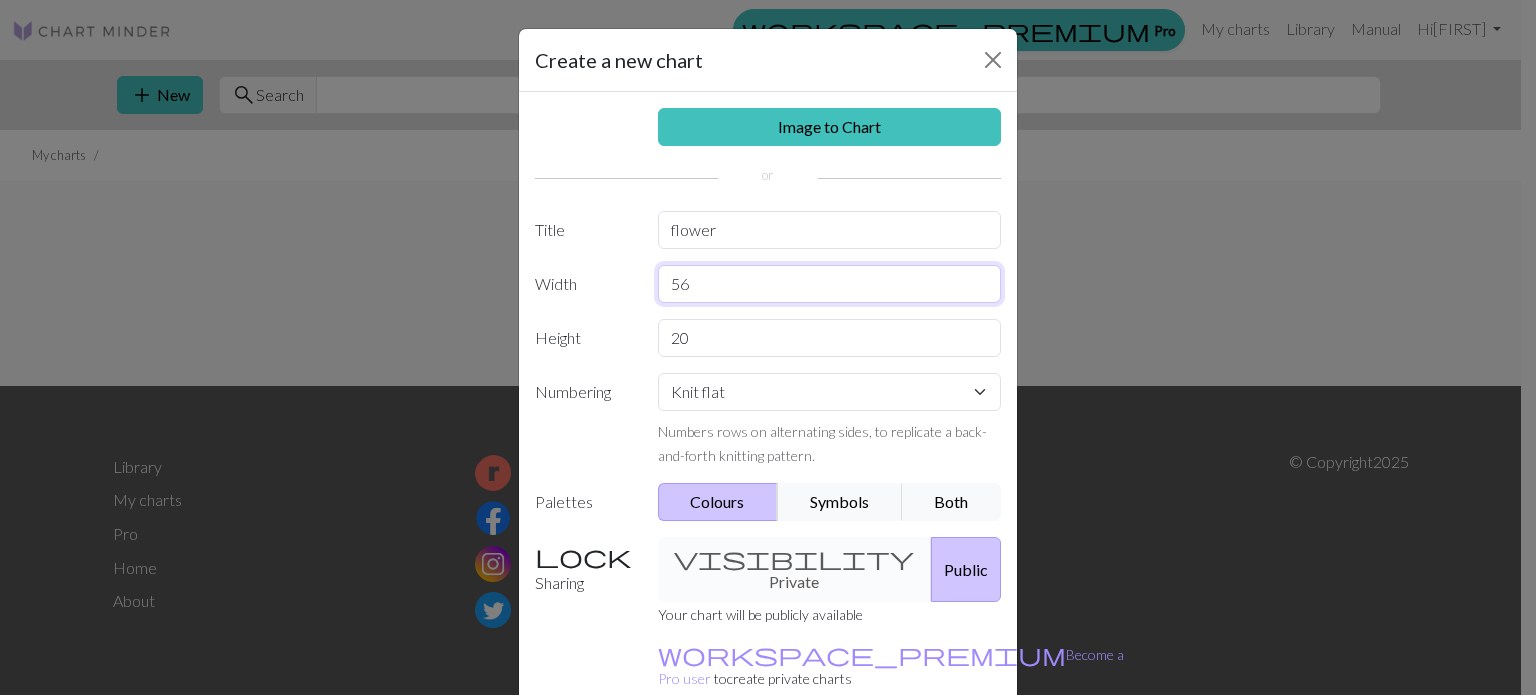type on "56" 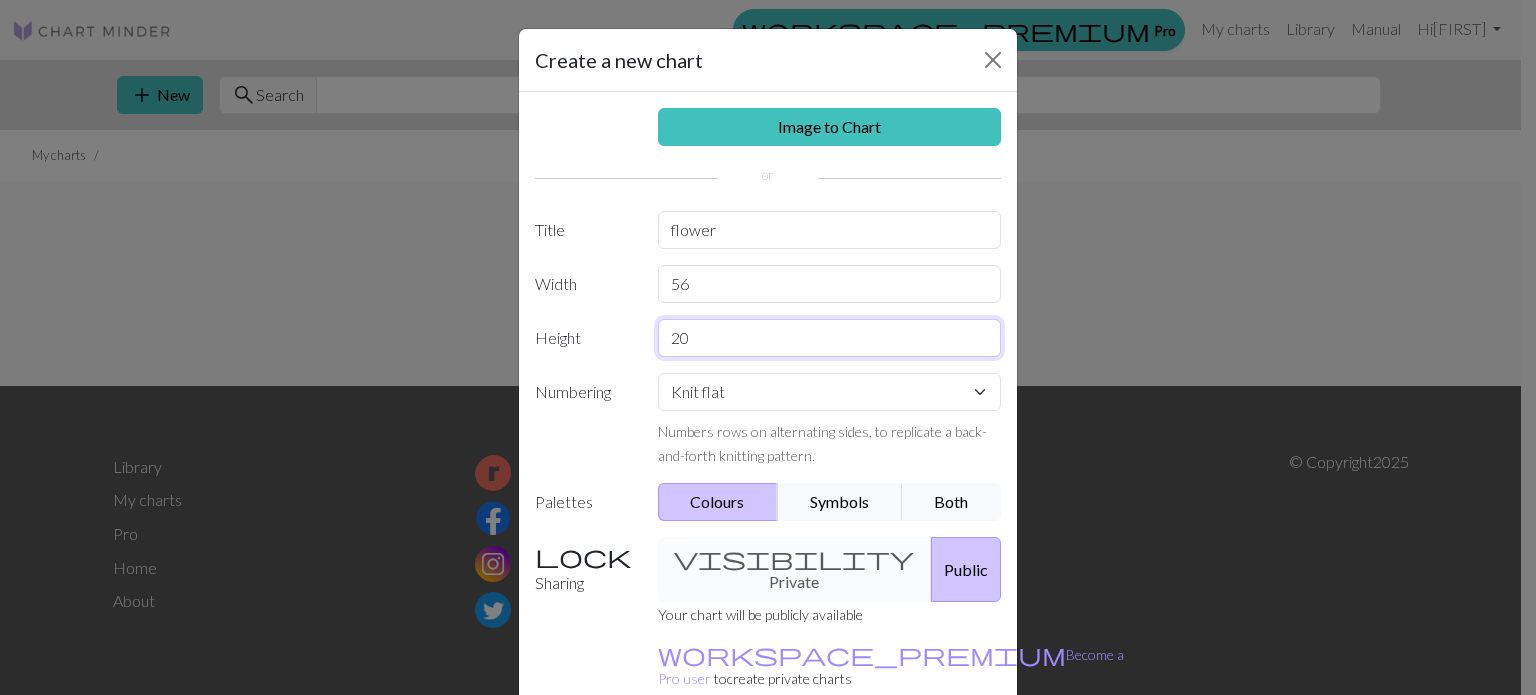 drag, startPoint x: 701, startPoint y: 327, endPoint x: 605, endPoint y: 329, distance: 96.02083 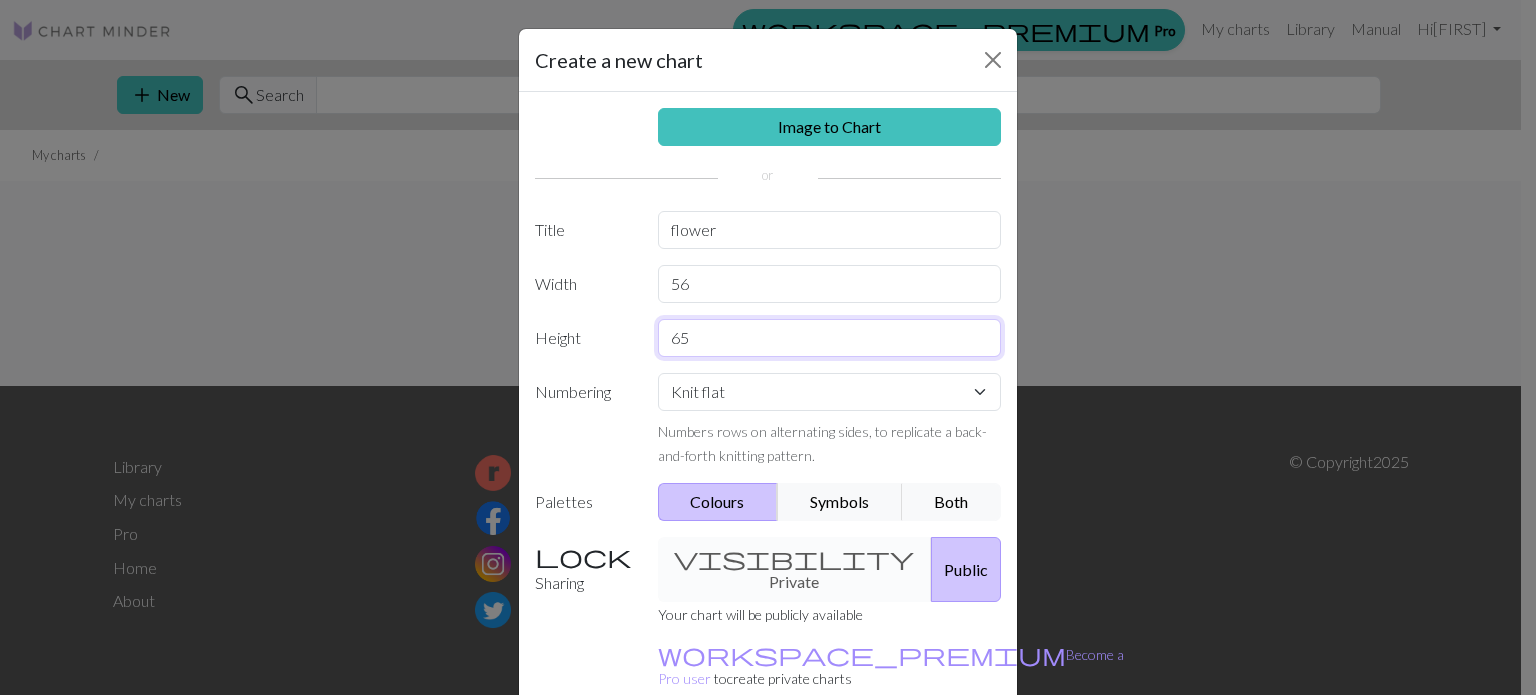 type on "65" 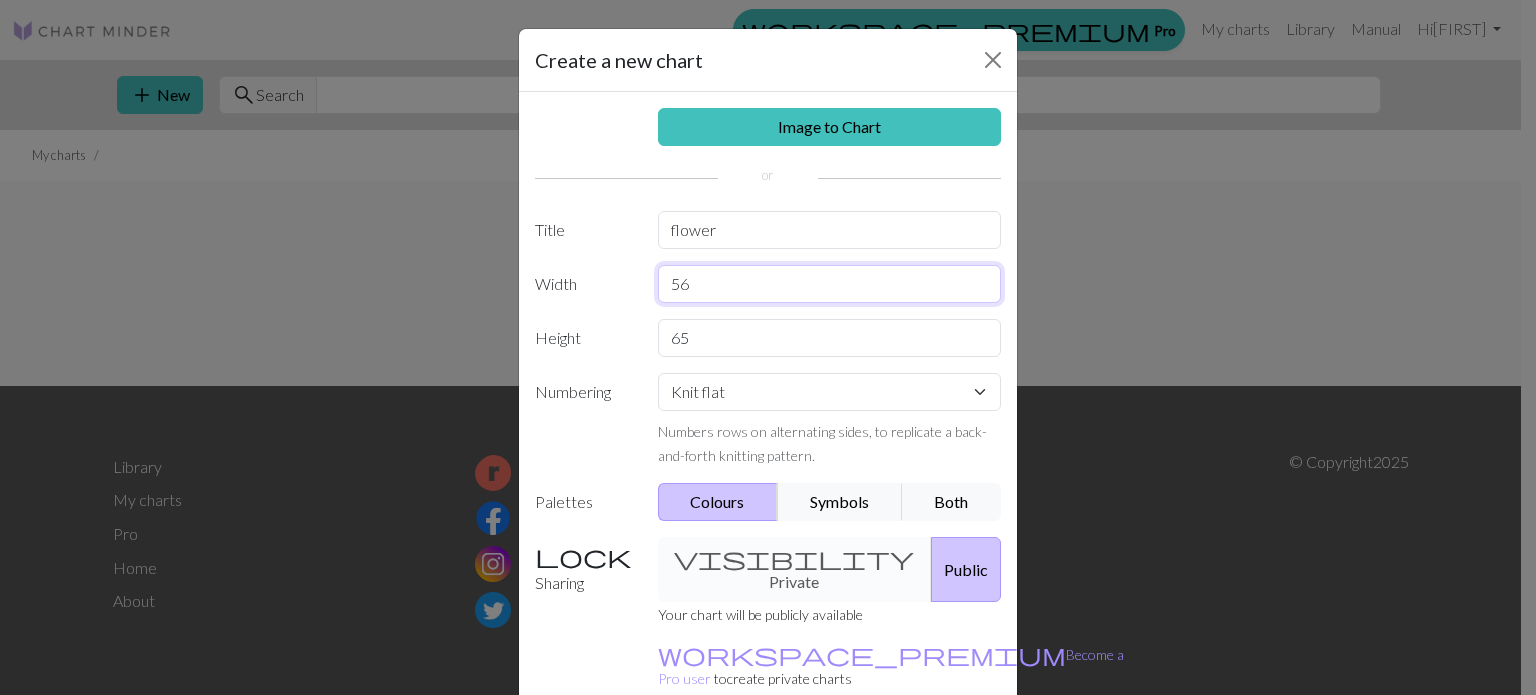 drag, startPoint x: 683, startPoint y: 287, endPoint x: 656, endPoint y: 287, distance: 27 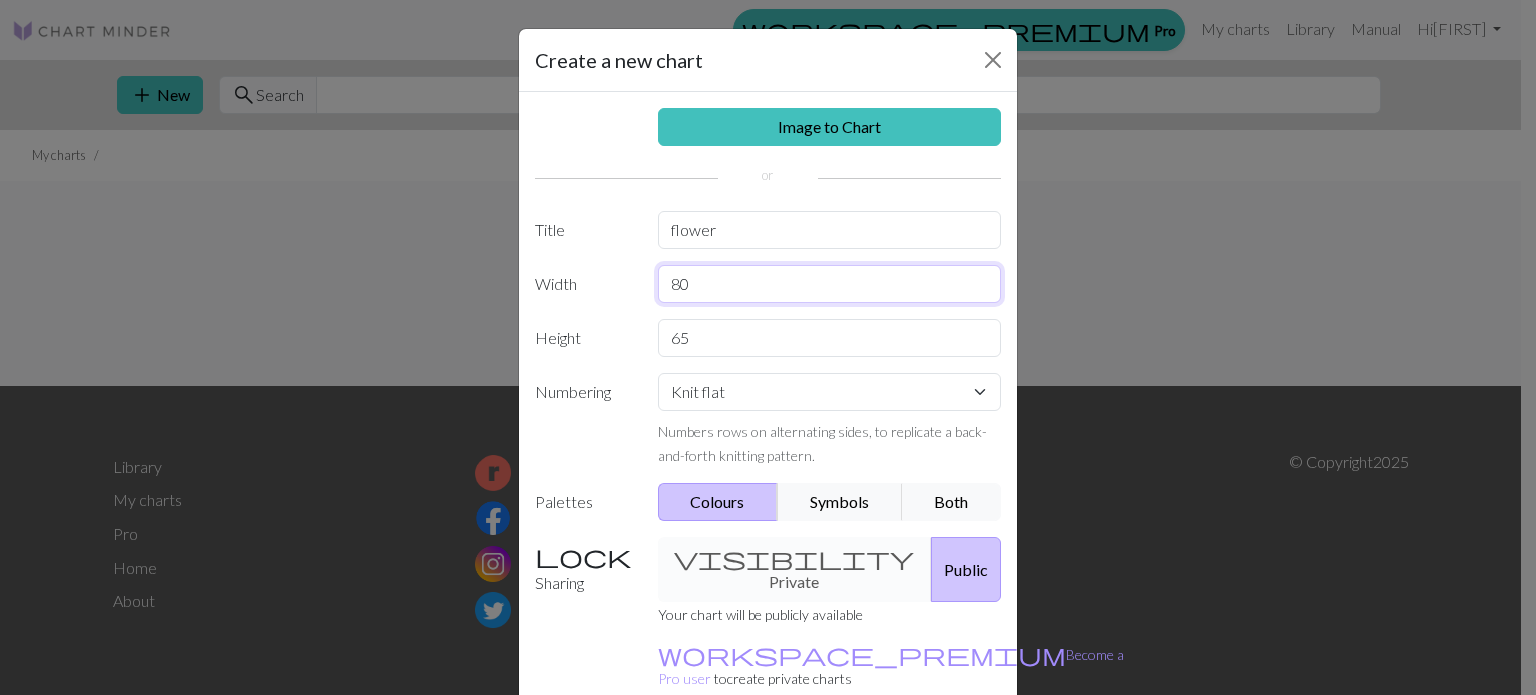 type on "80" 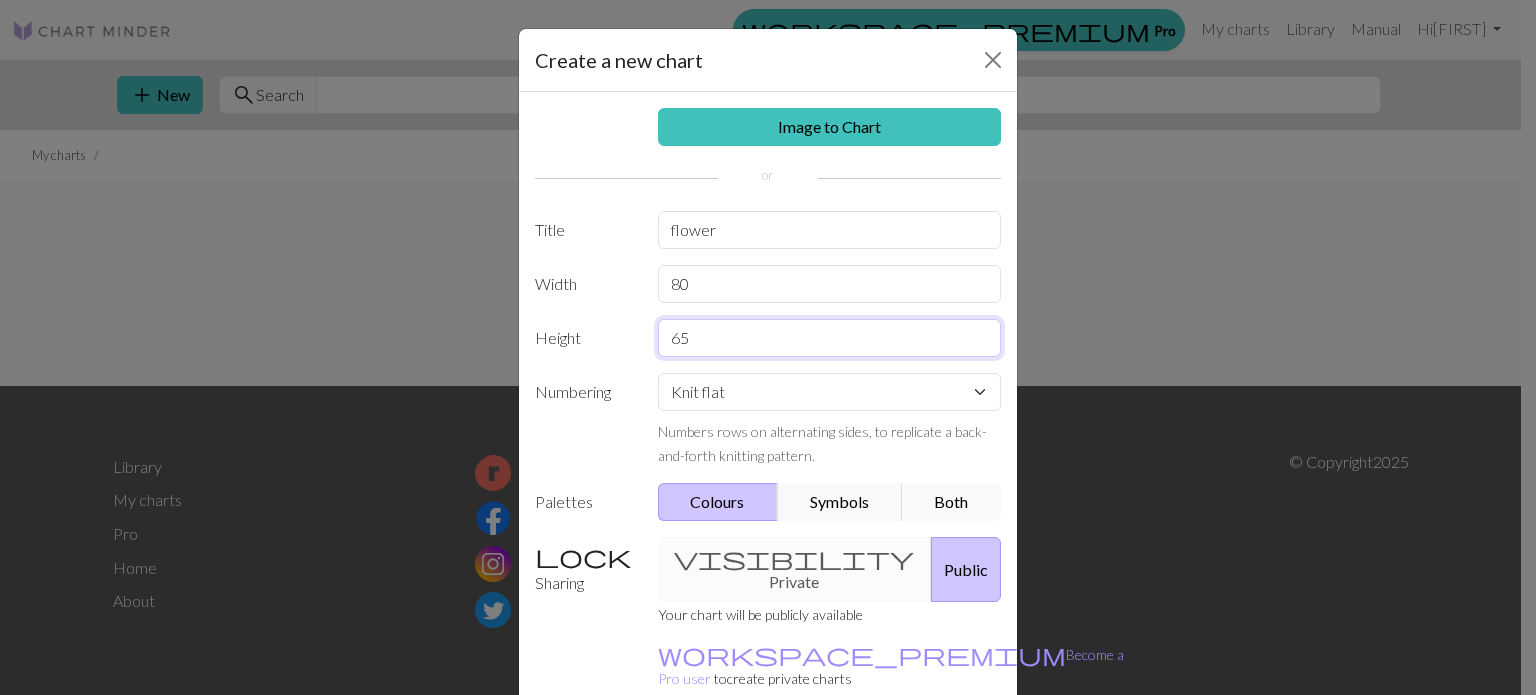 drag, startPoint x: 714, startPoint y: 335, endPoint x: 570, endPoint y: 314, distance: 145.5232 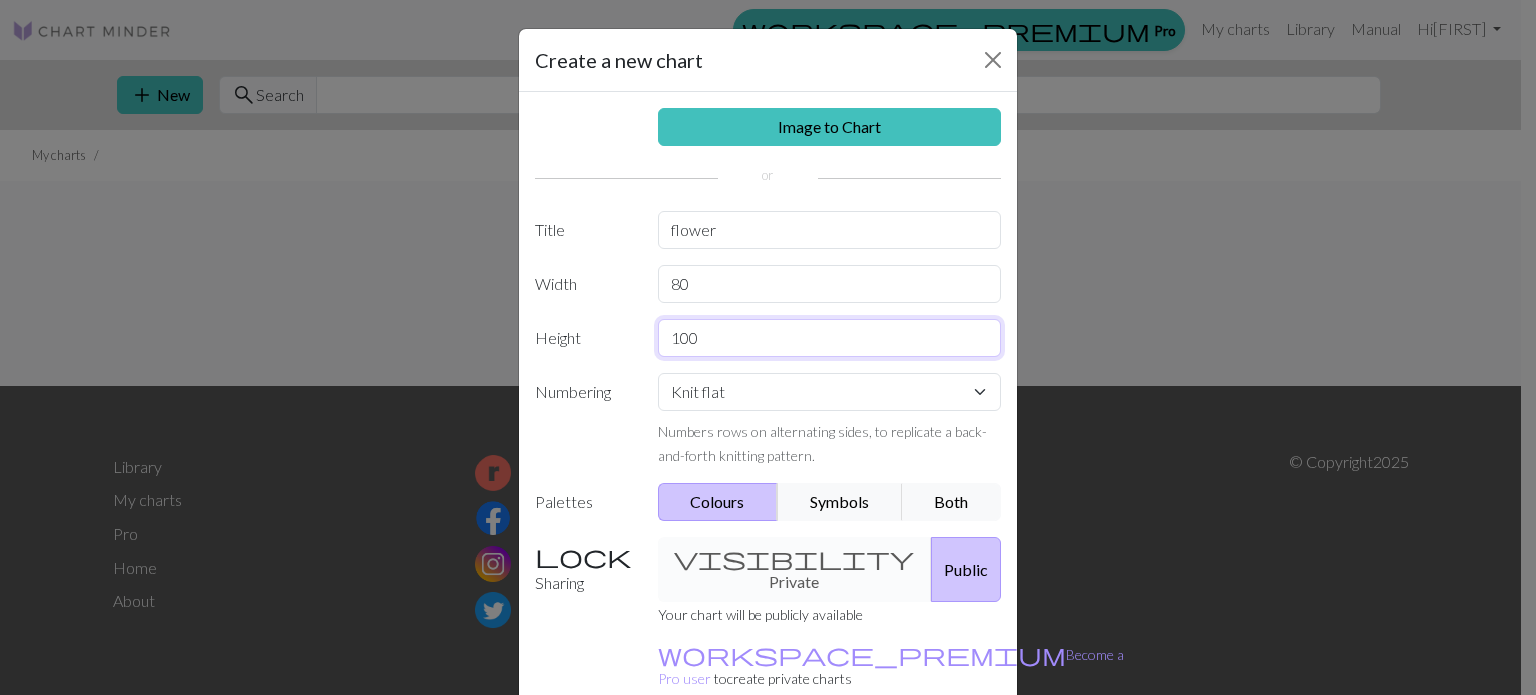 type on "100" 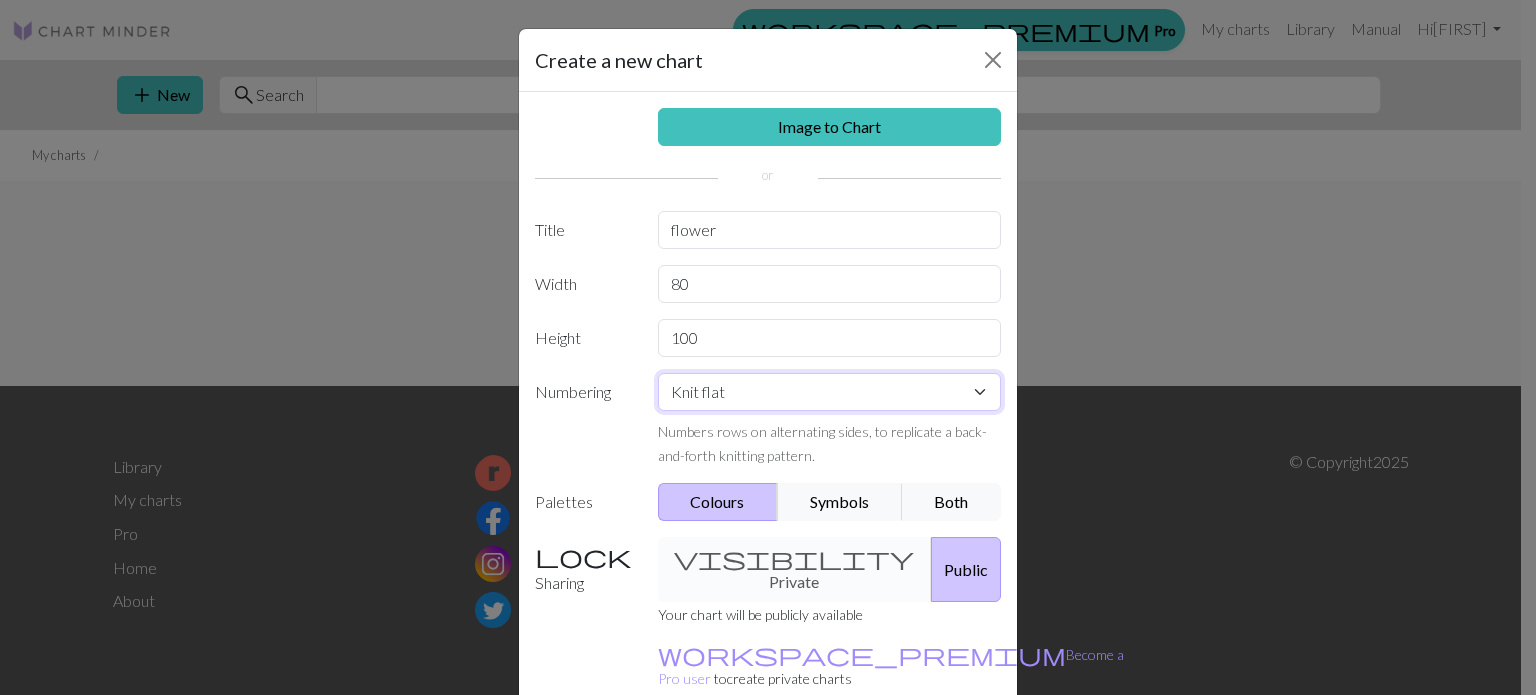 click on "Knit flat Knit in the round Lace knitting Cross stitch" at bounding box center (830, 392) 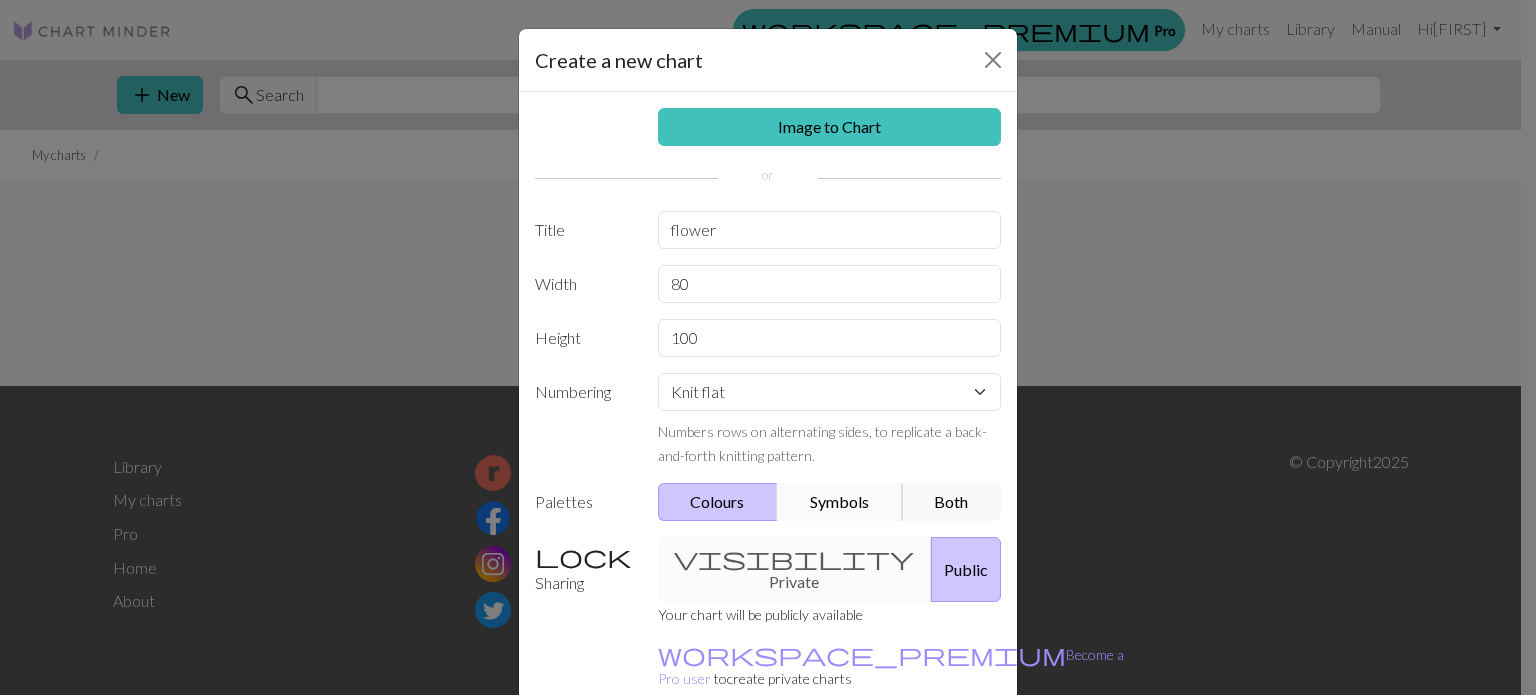 click on "Symbols" at bounding box center [840, 502] 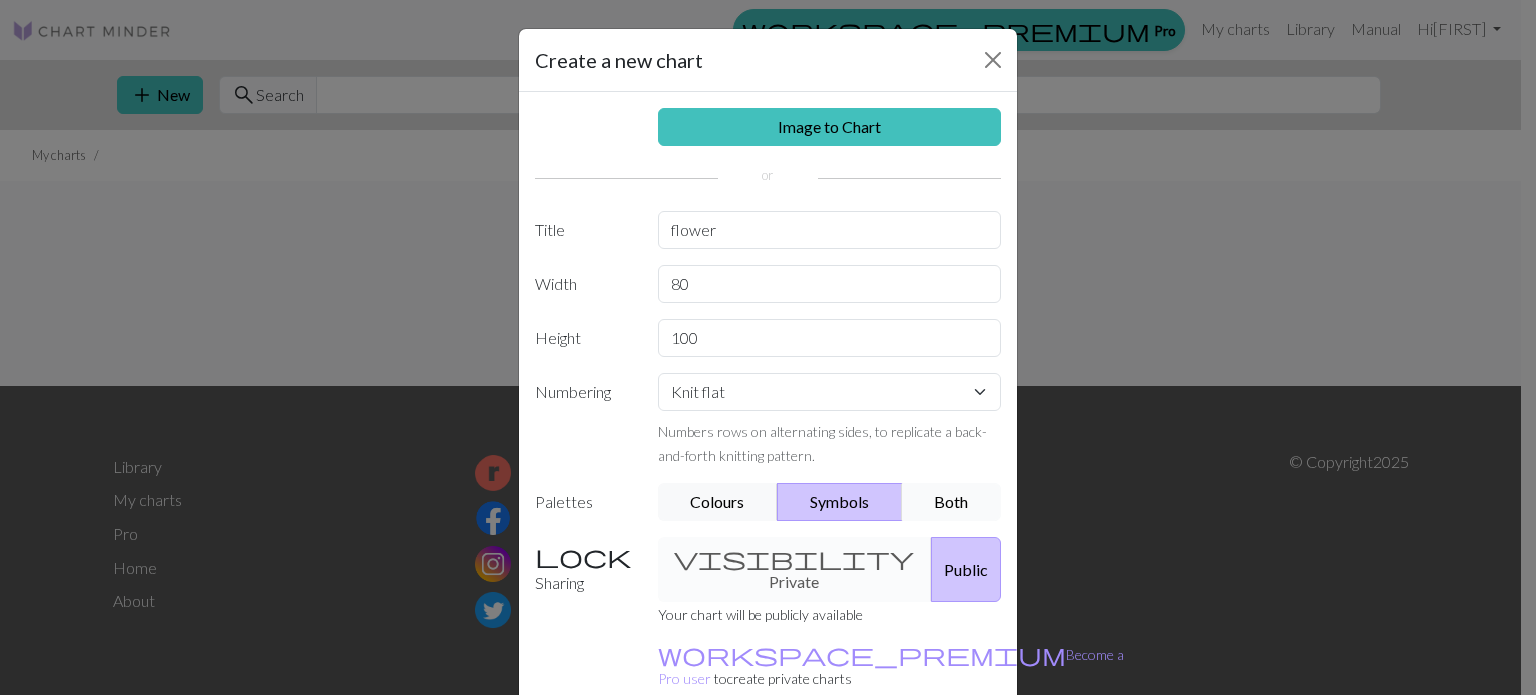 click on "Both" at bounding box center (952, 502) 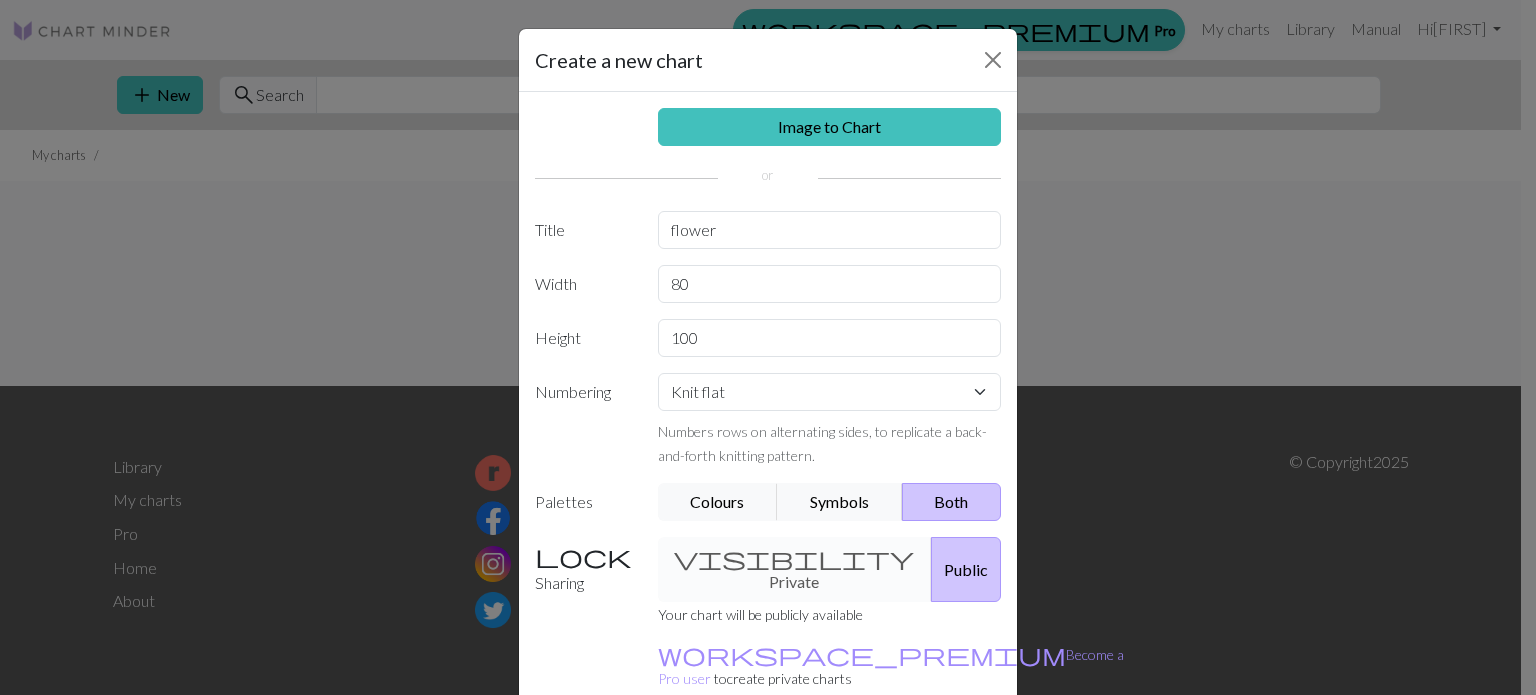 click on "Both" at bounding box center (952, 502) 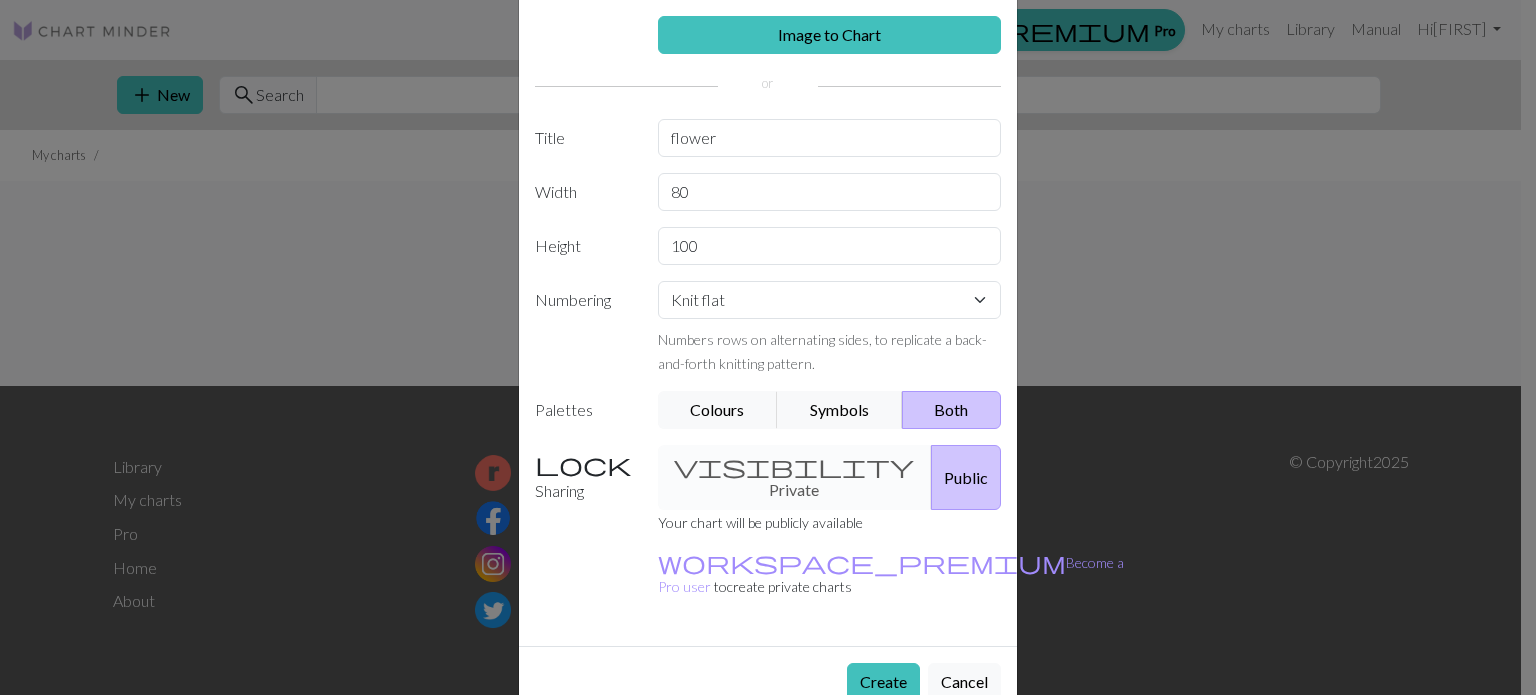 click on "visibility  Private Public" at bounding box center [830, 477] 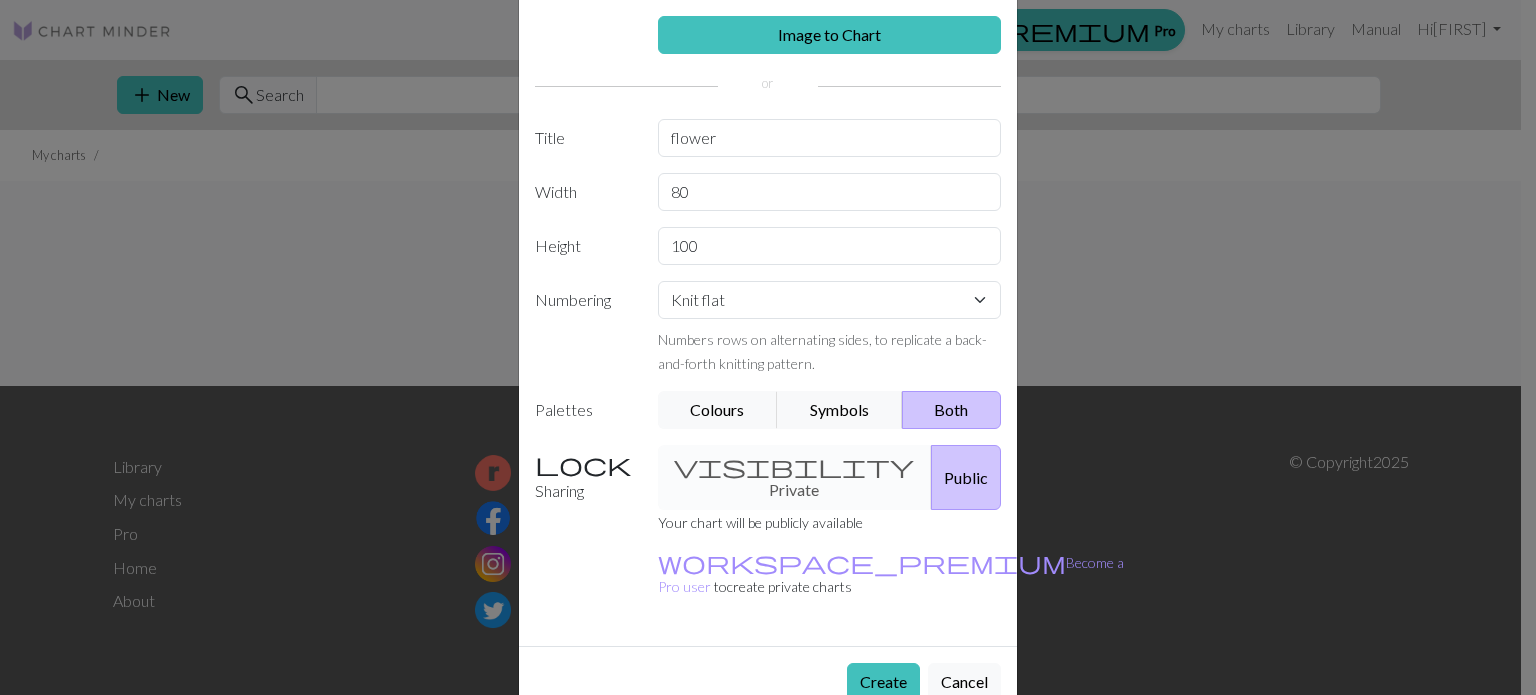 drag, startPoint x: 869, startPoint y: 632, endPoint x: 1067, endPoint y: 599, distance: 200.73117 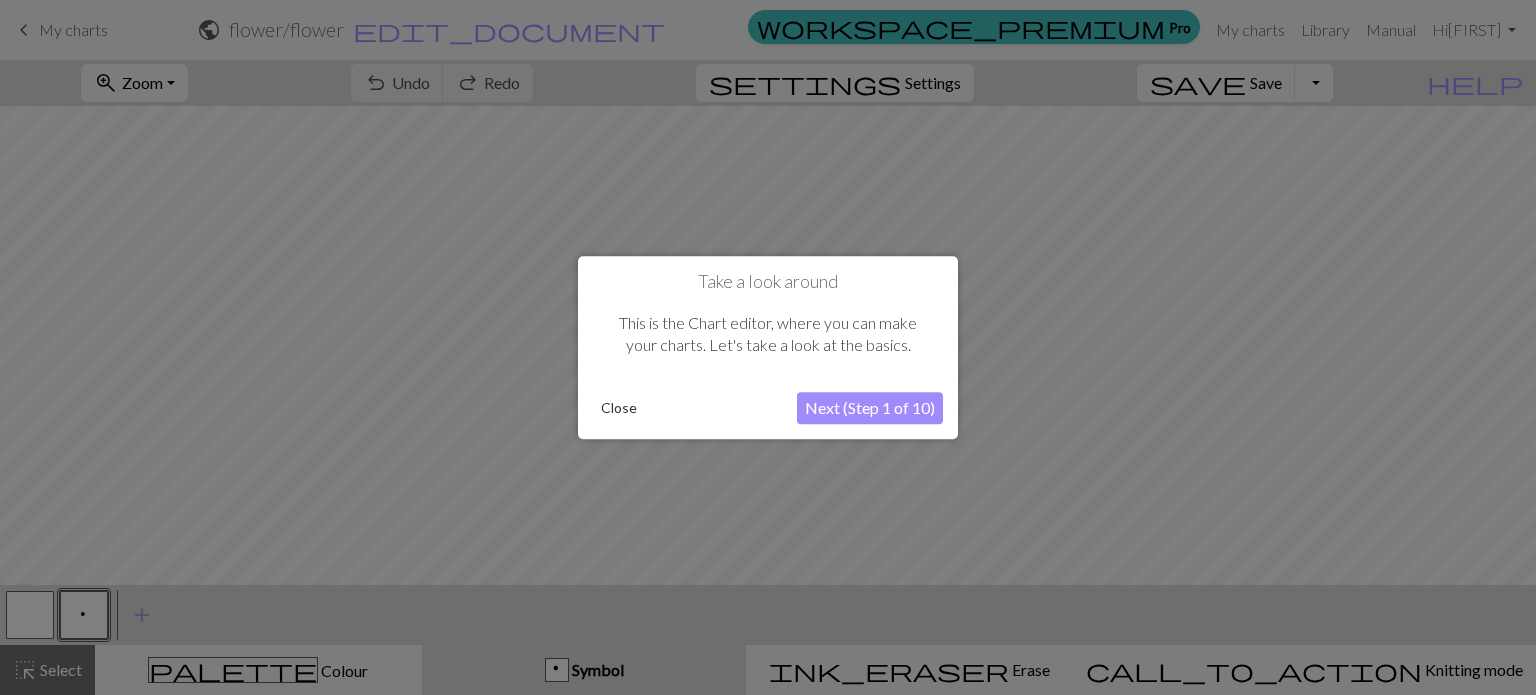 click on "Close" at bounding box center [619, 408] 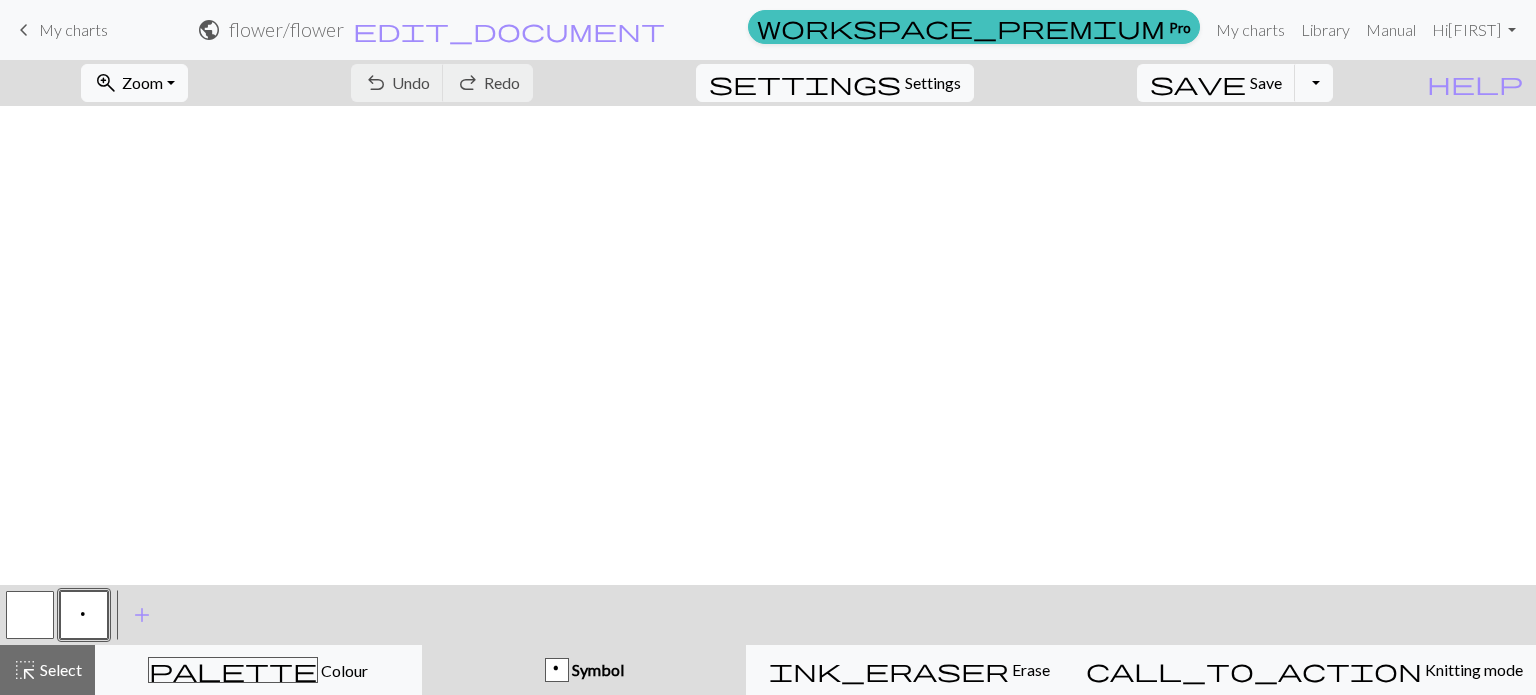 scroll, scrollTop: 1625, scrollLeft: 0, axis: vertical 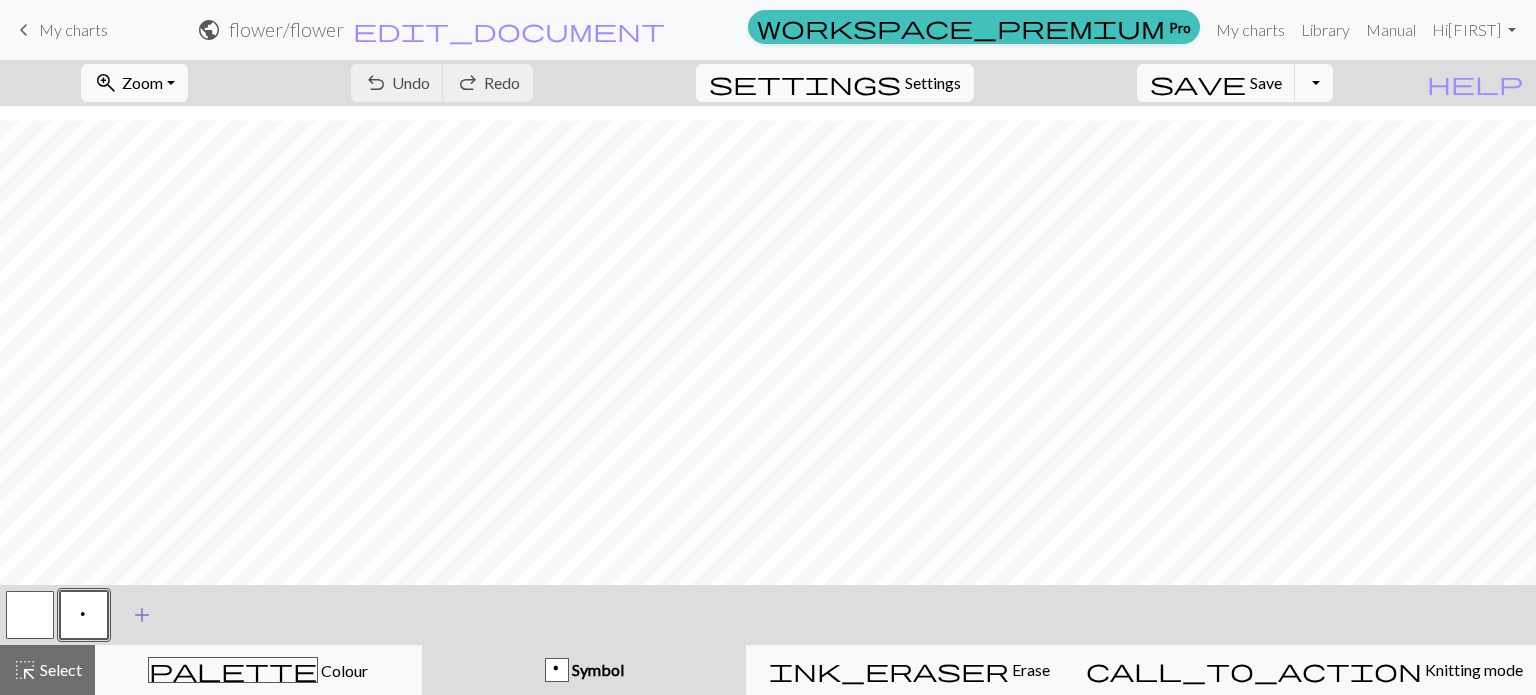 click on "add" at bounding box center (142, 615) 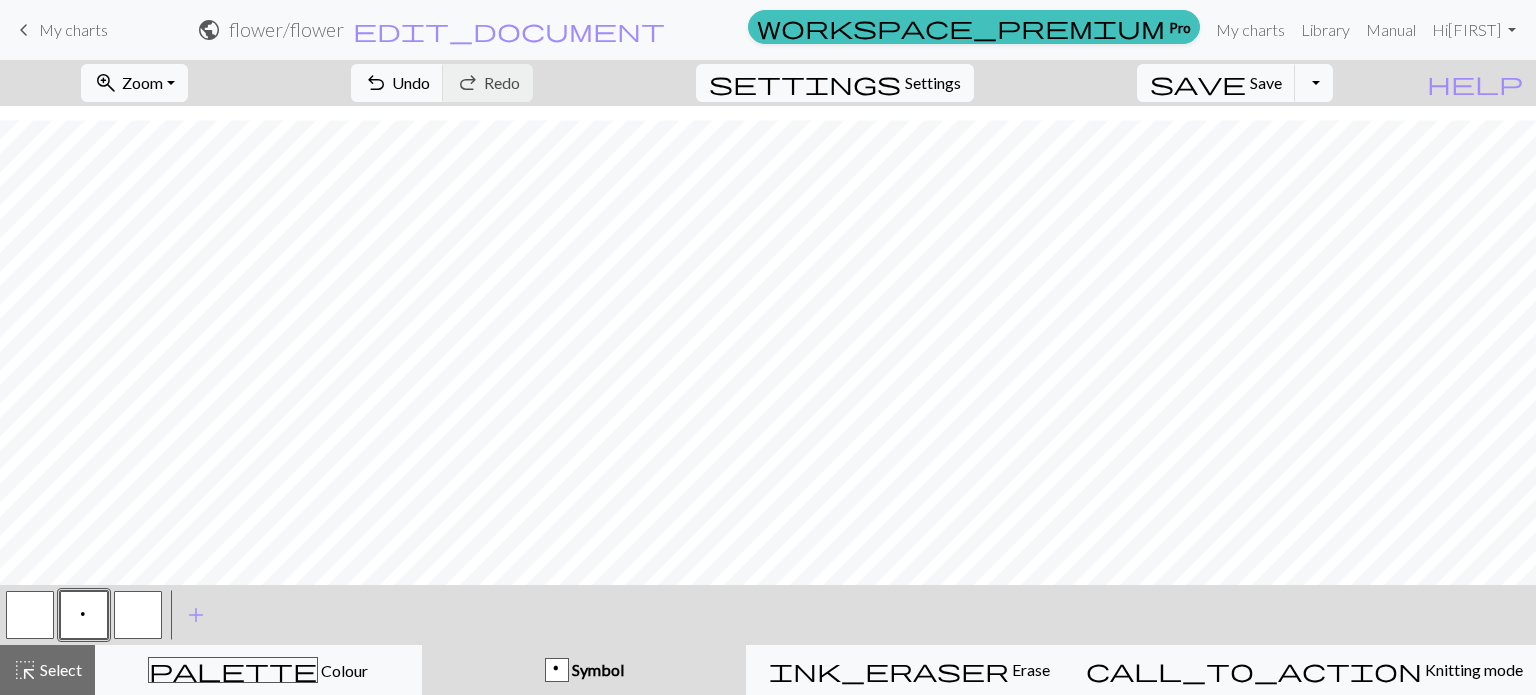 type 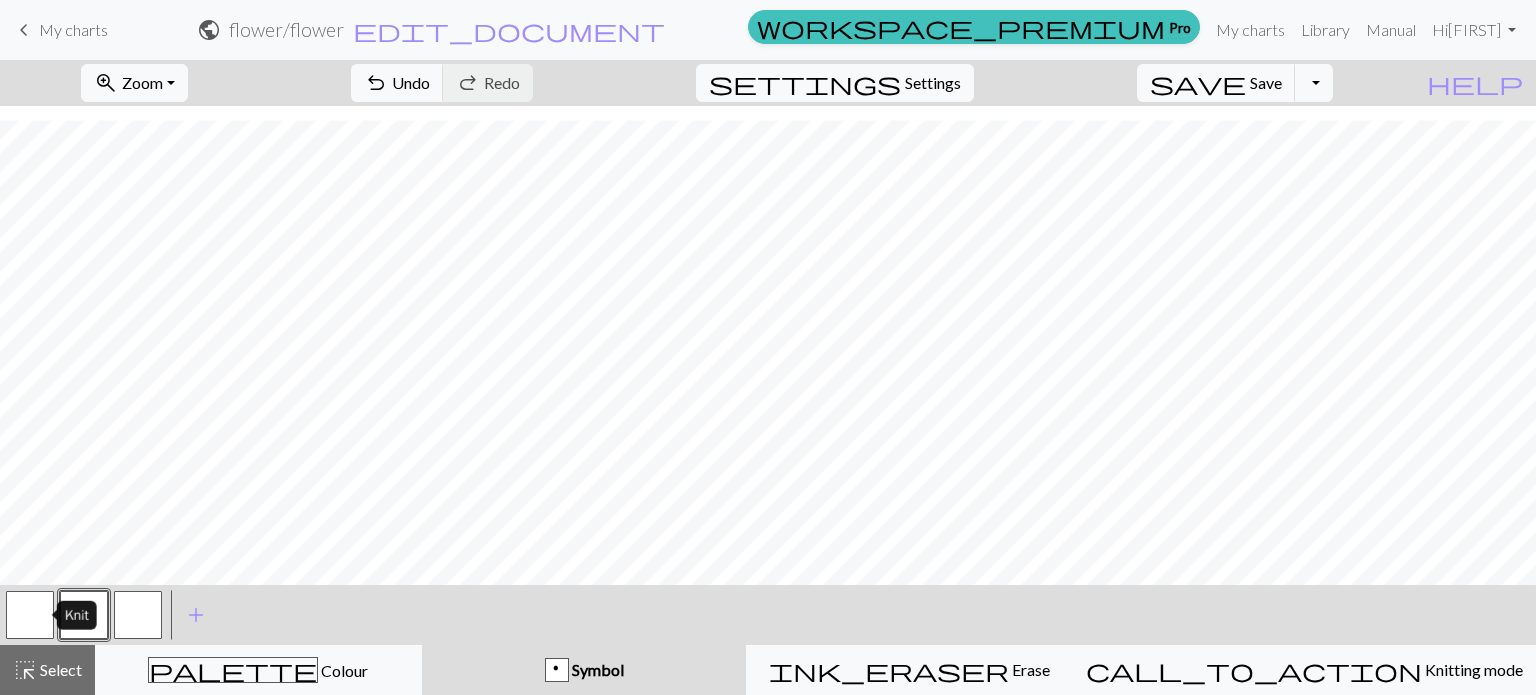 click at bounding box center (30, 615) 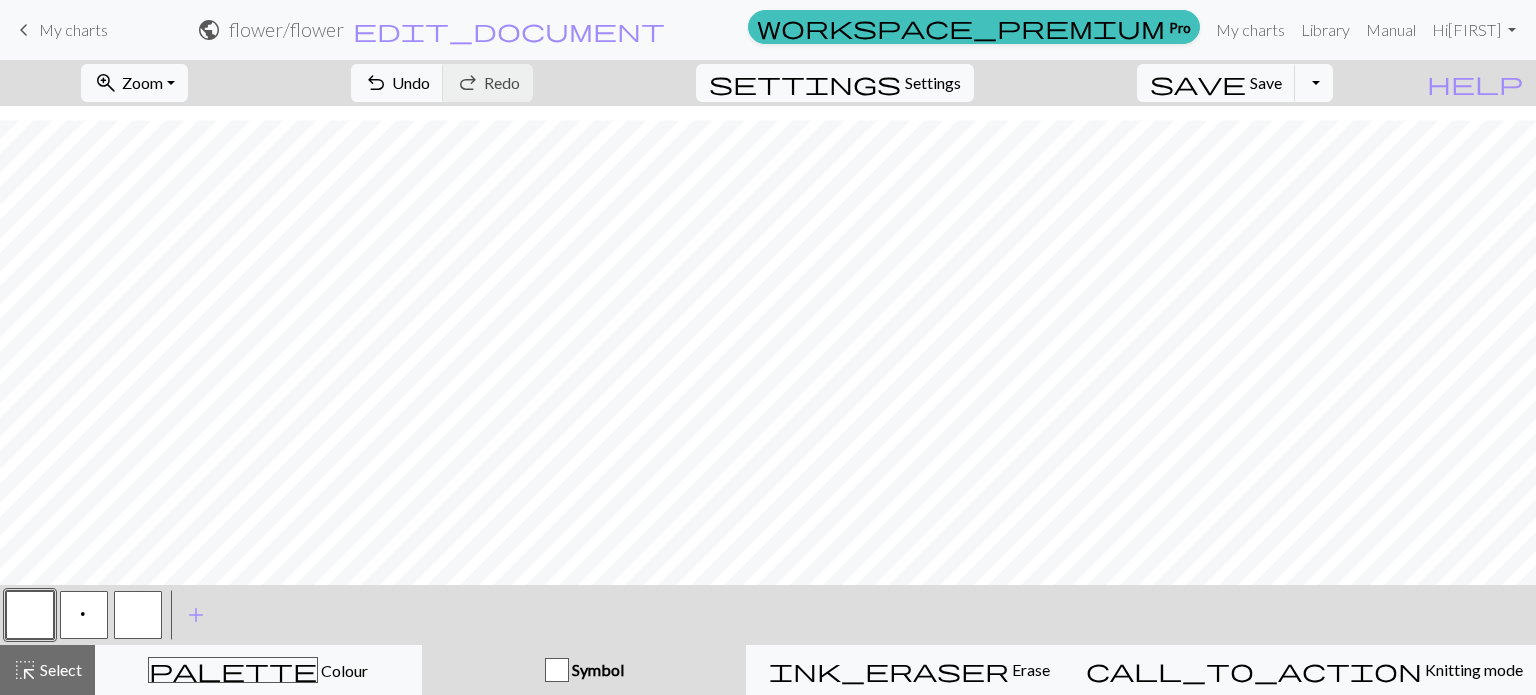 type 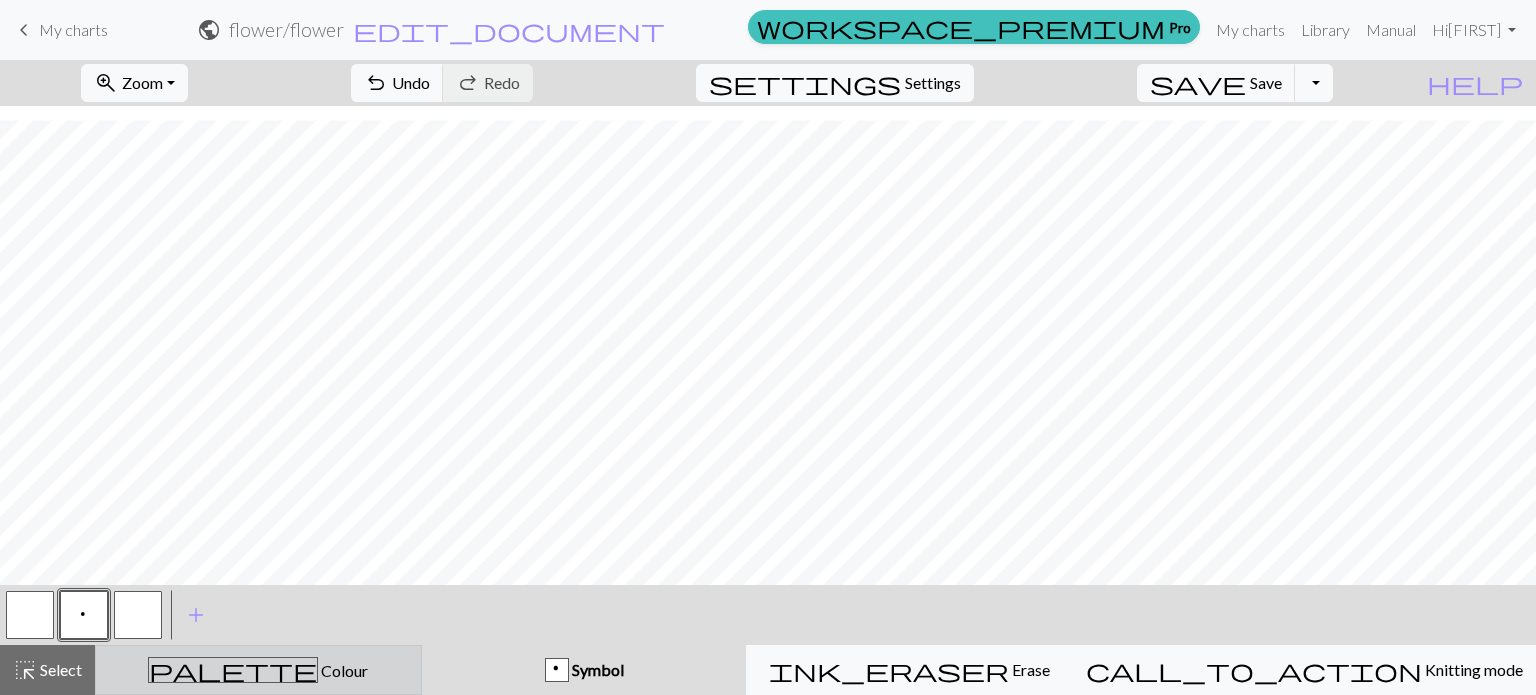 click on "palette   Colour   Colour" at bounding box center (258, 670) 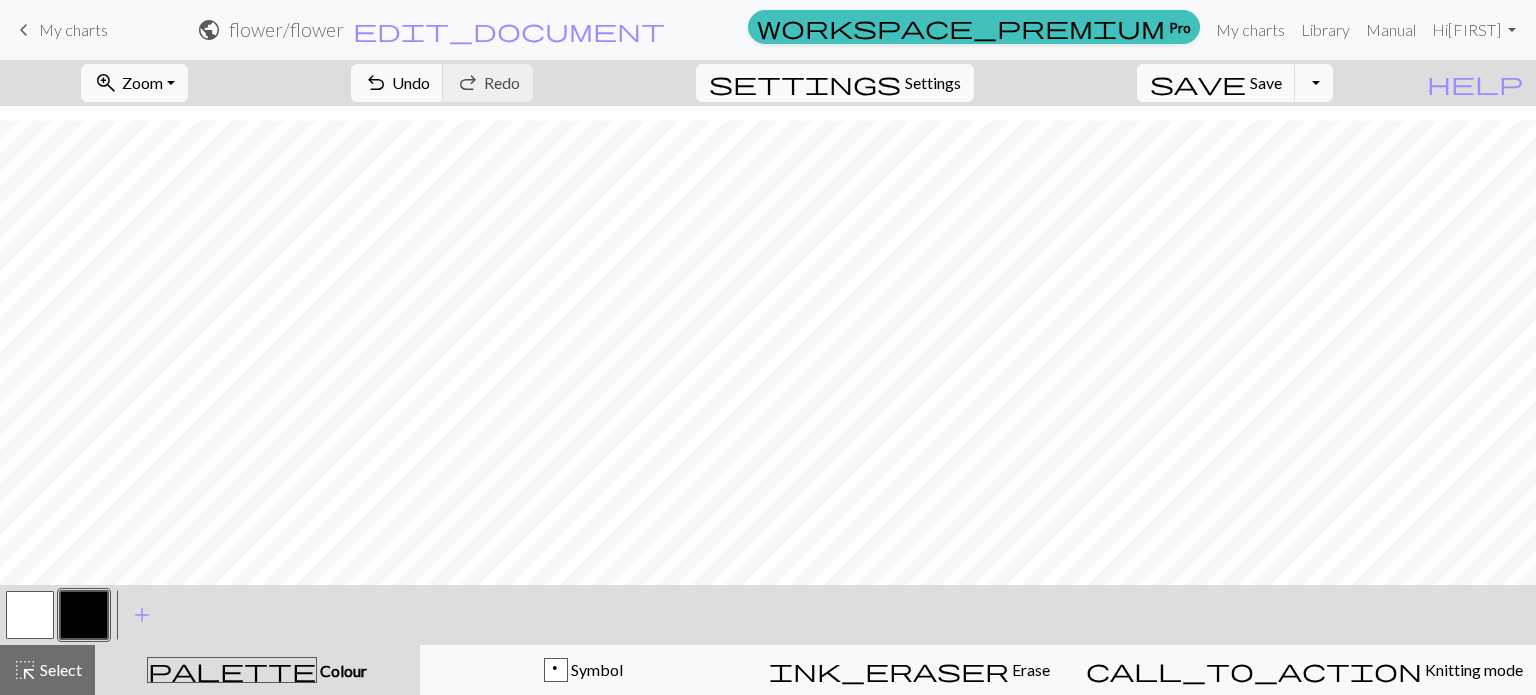 click on "Colour" at bounding box center (342, 670) 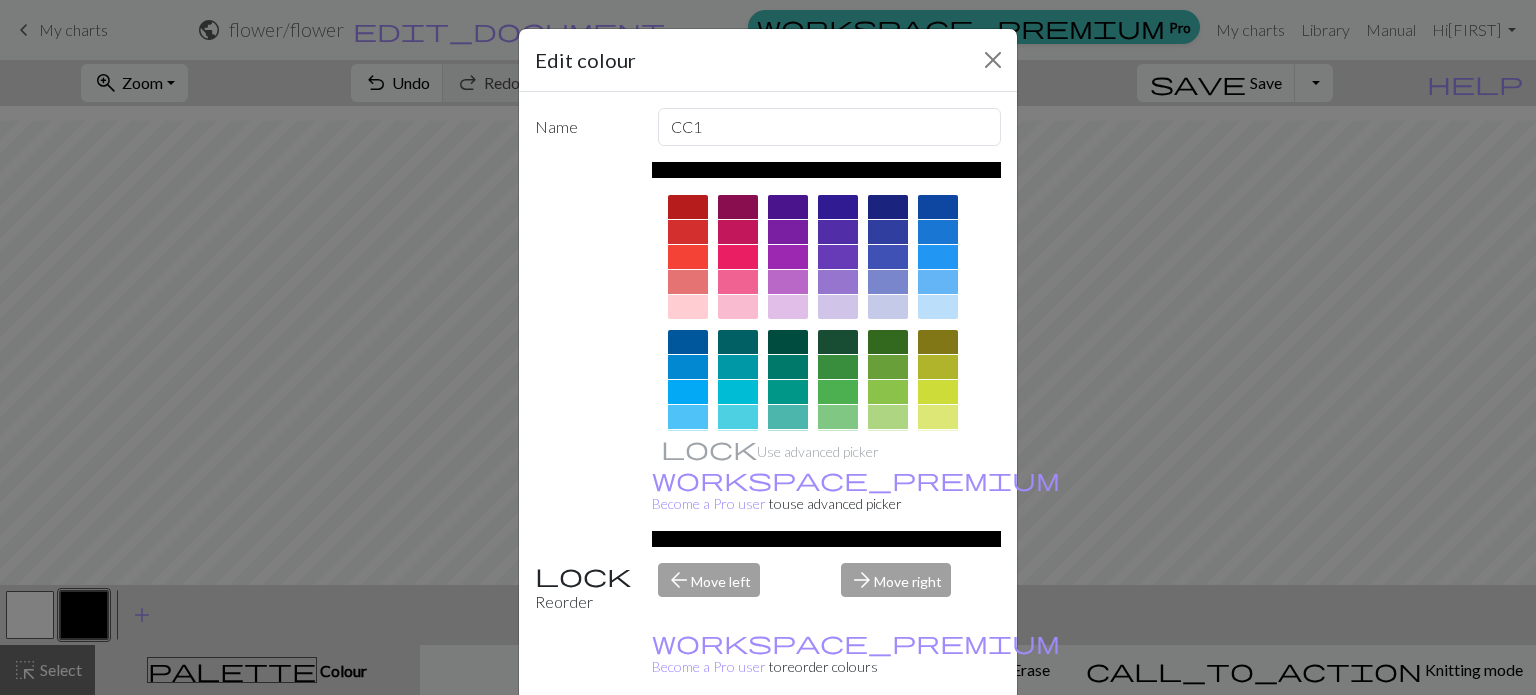 scroll, scrollTop: 0, scrollLeft: 0, axis: both 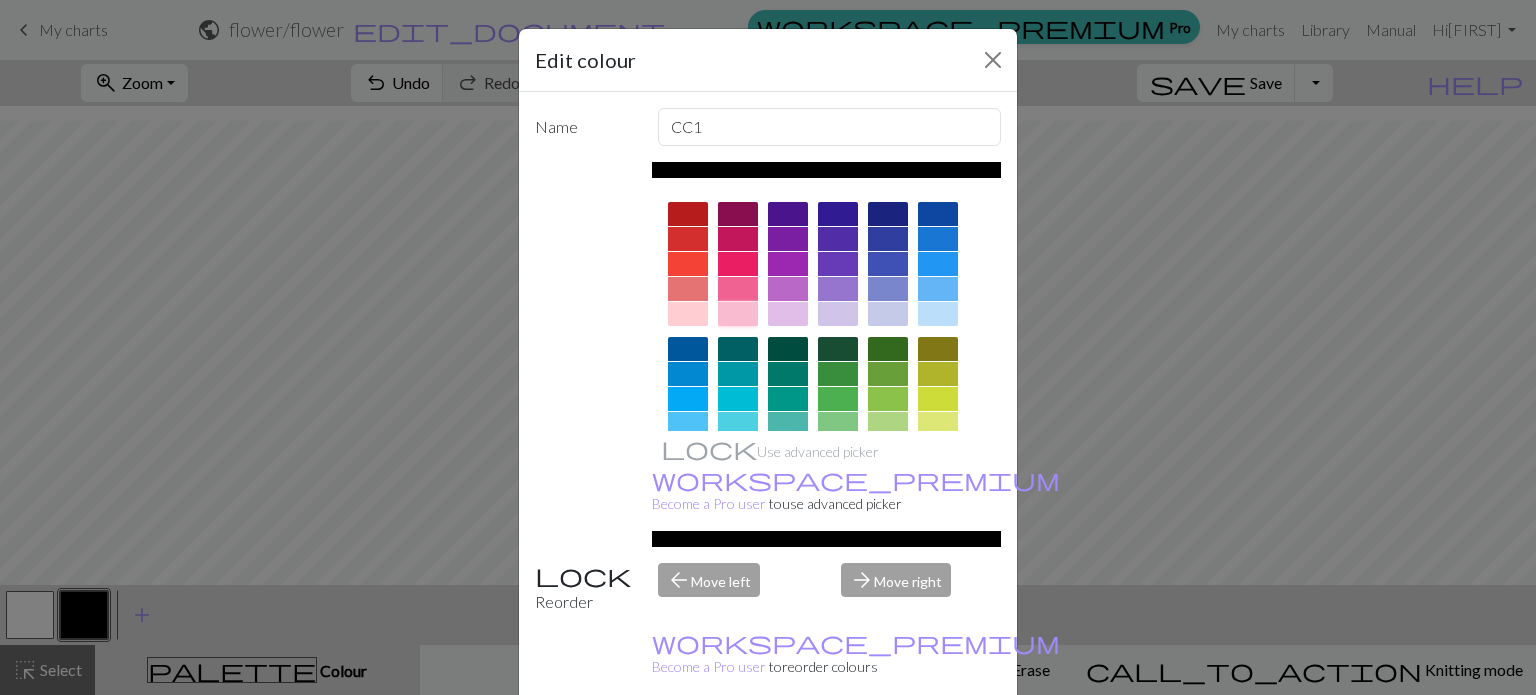 click at bounding box center [738, 314] 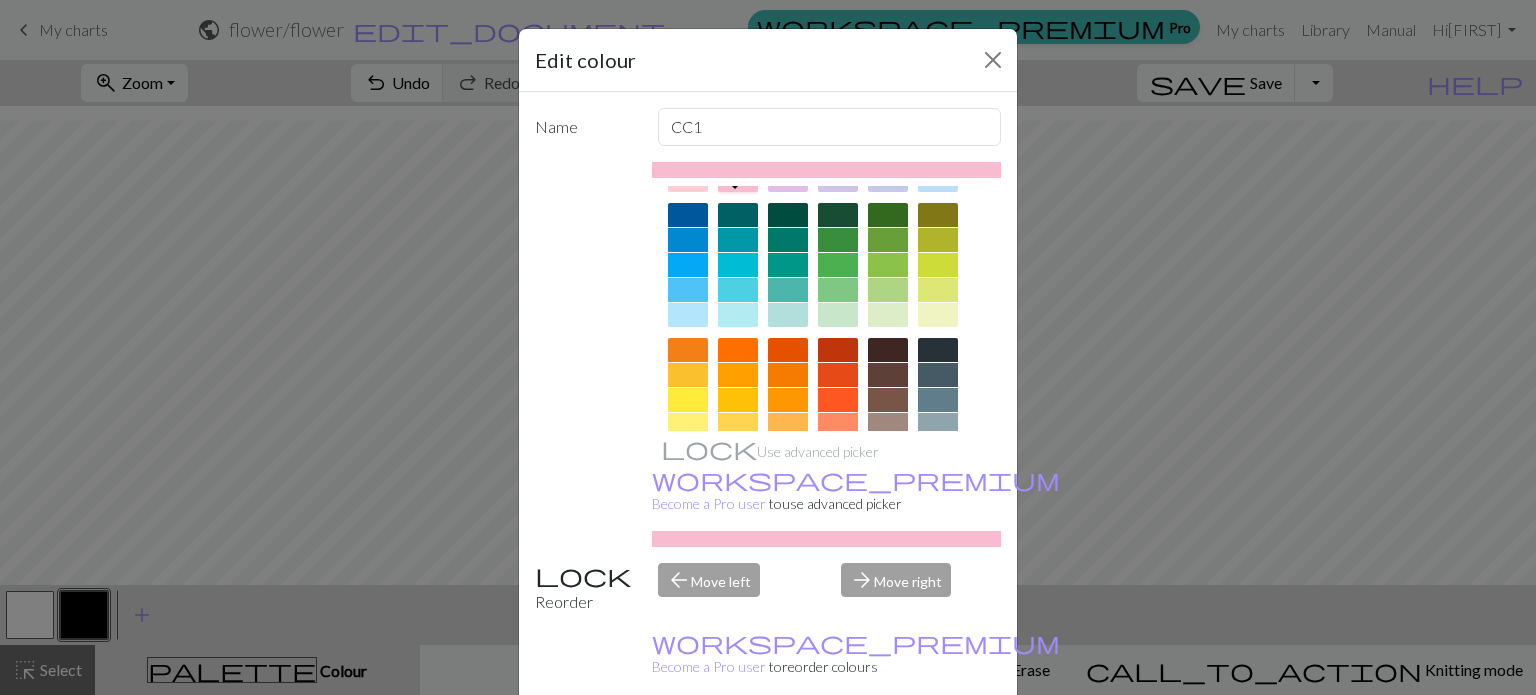 scroll, scrollTop: 322, scrollLeft: 0, axis: vertical 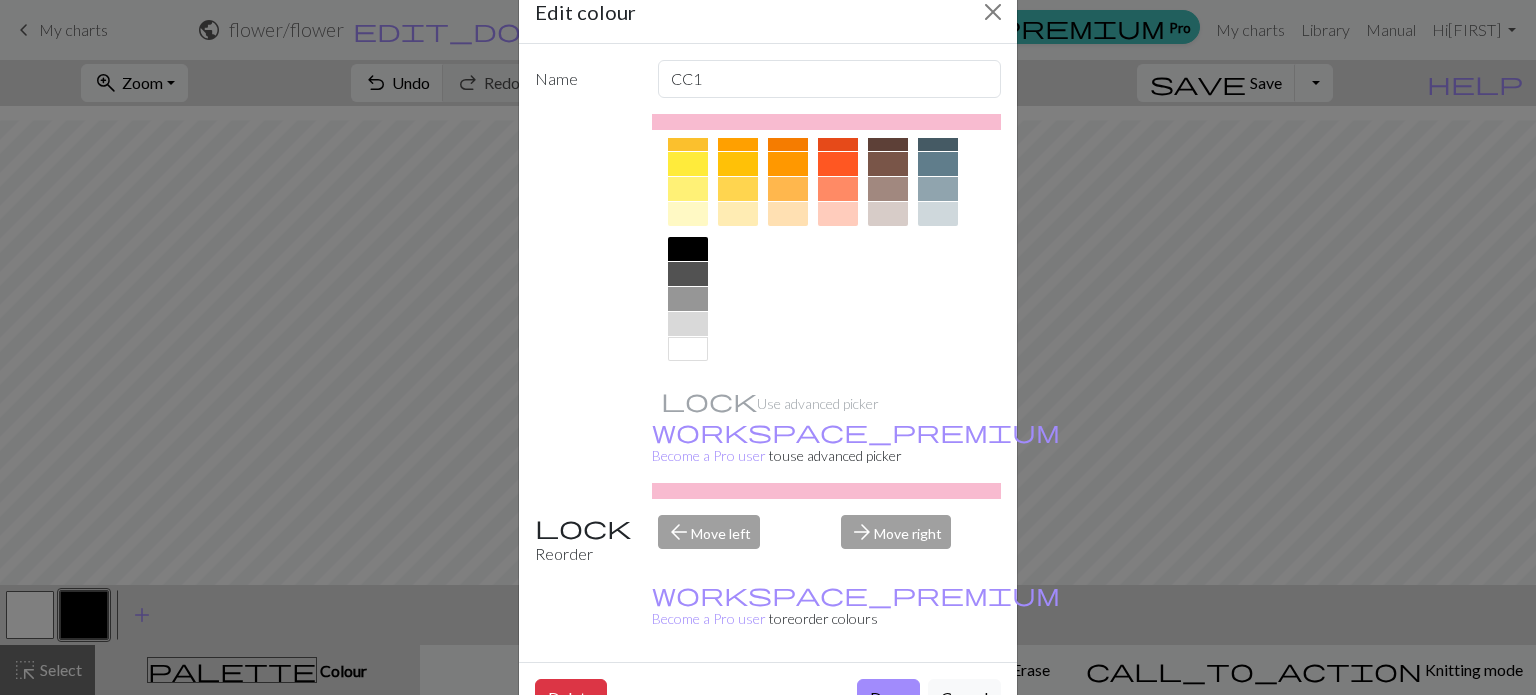 click on "arrow_forward Move right" at bounding box center (921, 540) 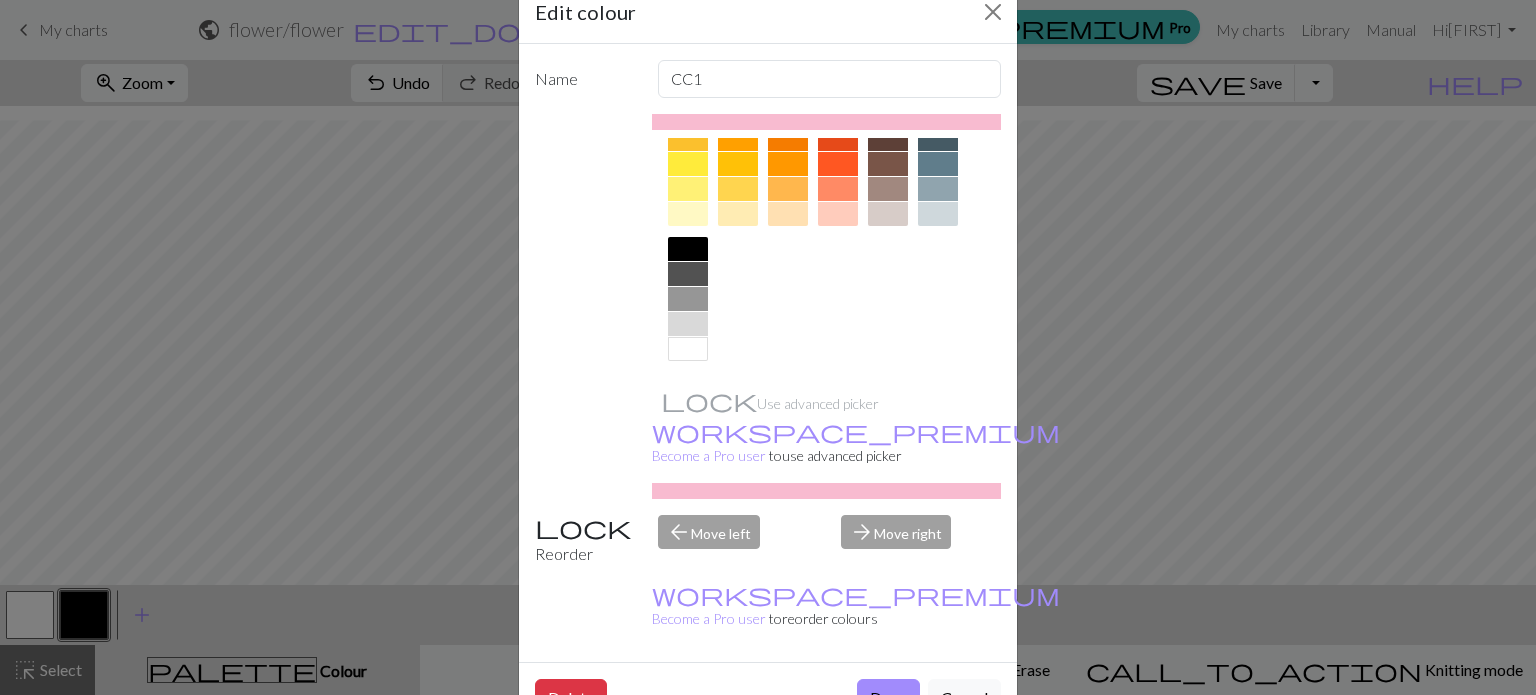 drag, startPoint x: 873, startPoint y: 627, endPoint x: 806, endPoint y: 627, distance: 67 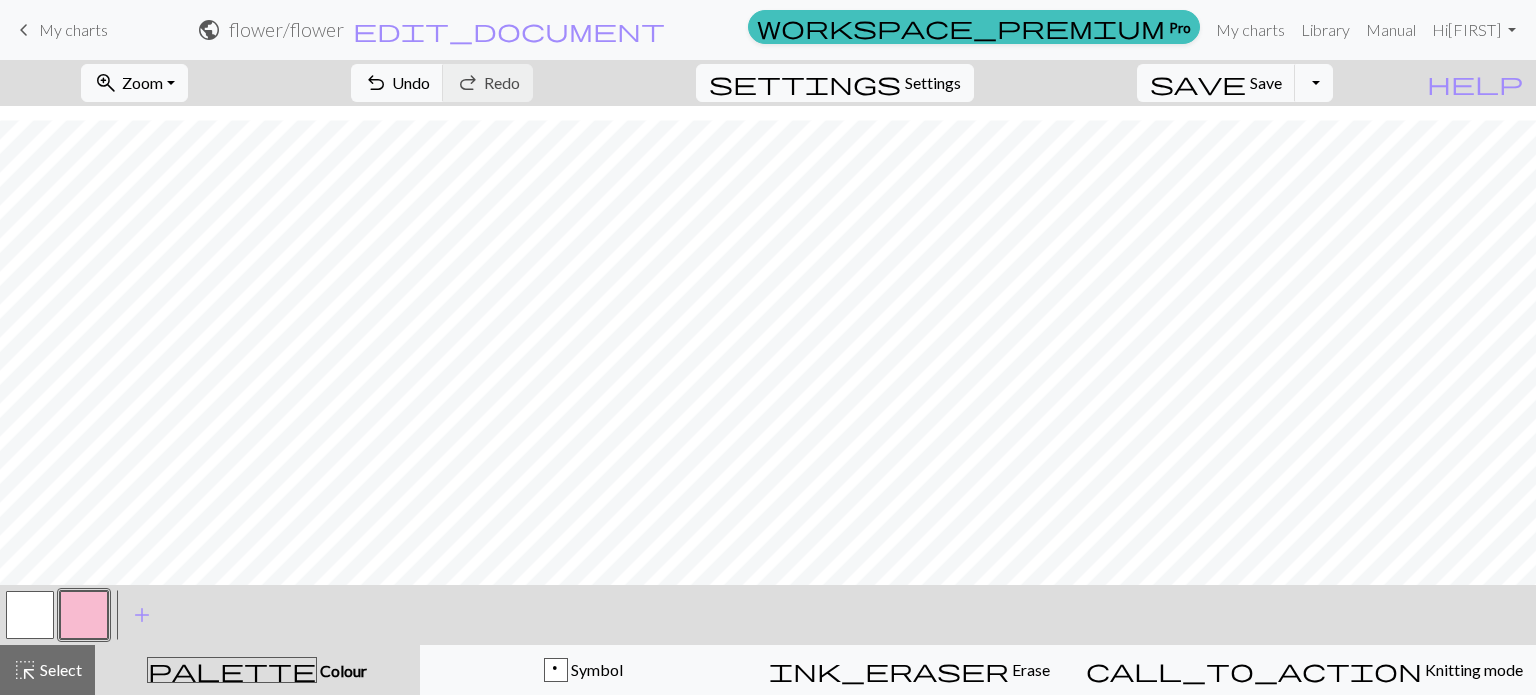 click on "palette" at bounding box center [232, 670] 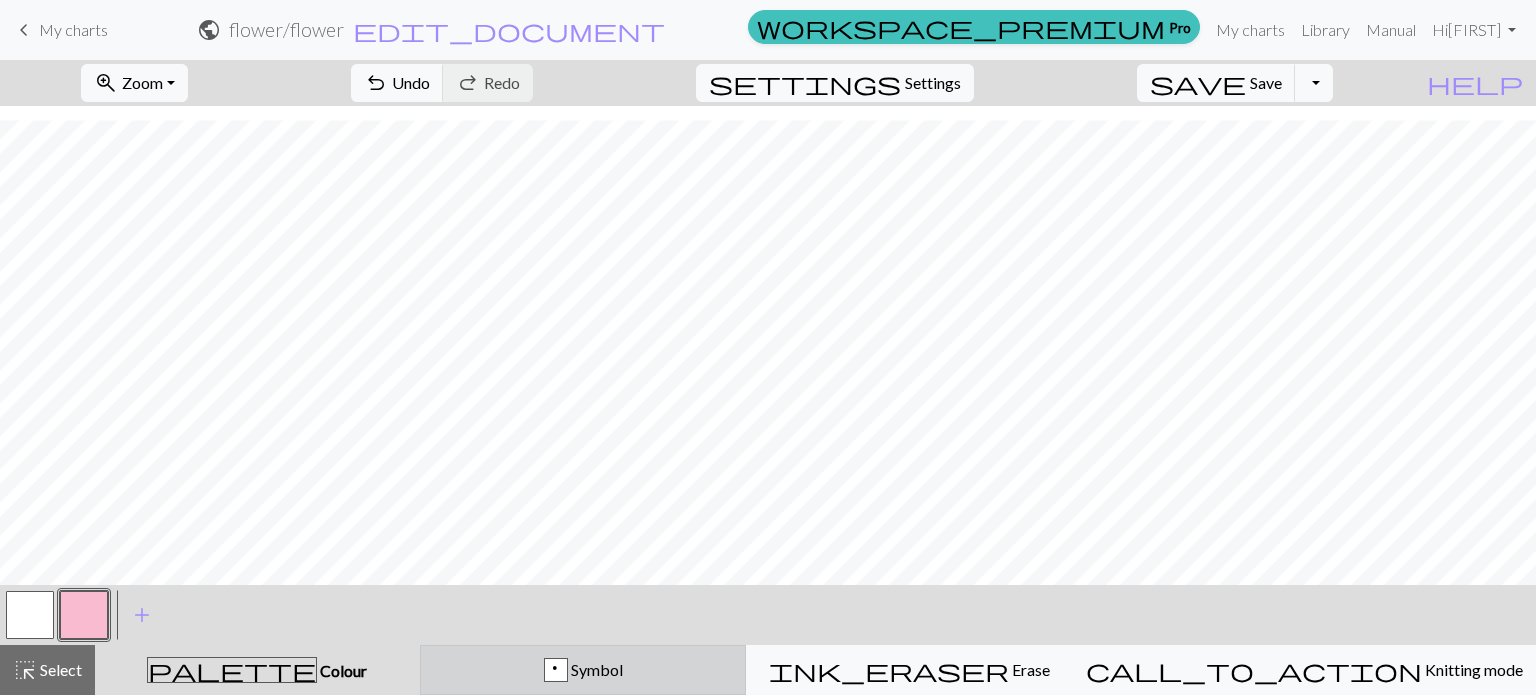 click on "p   Symbol" at bounding box center [583, 670] 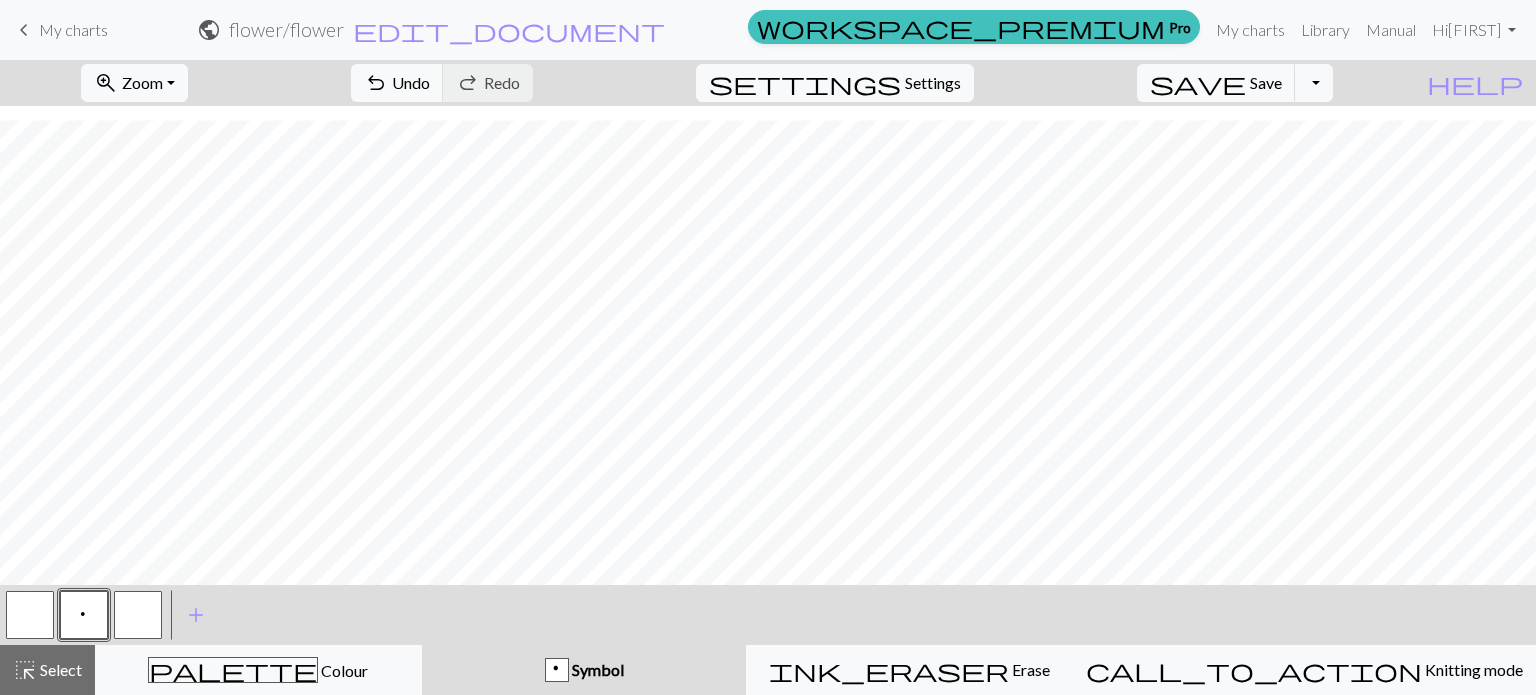 type 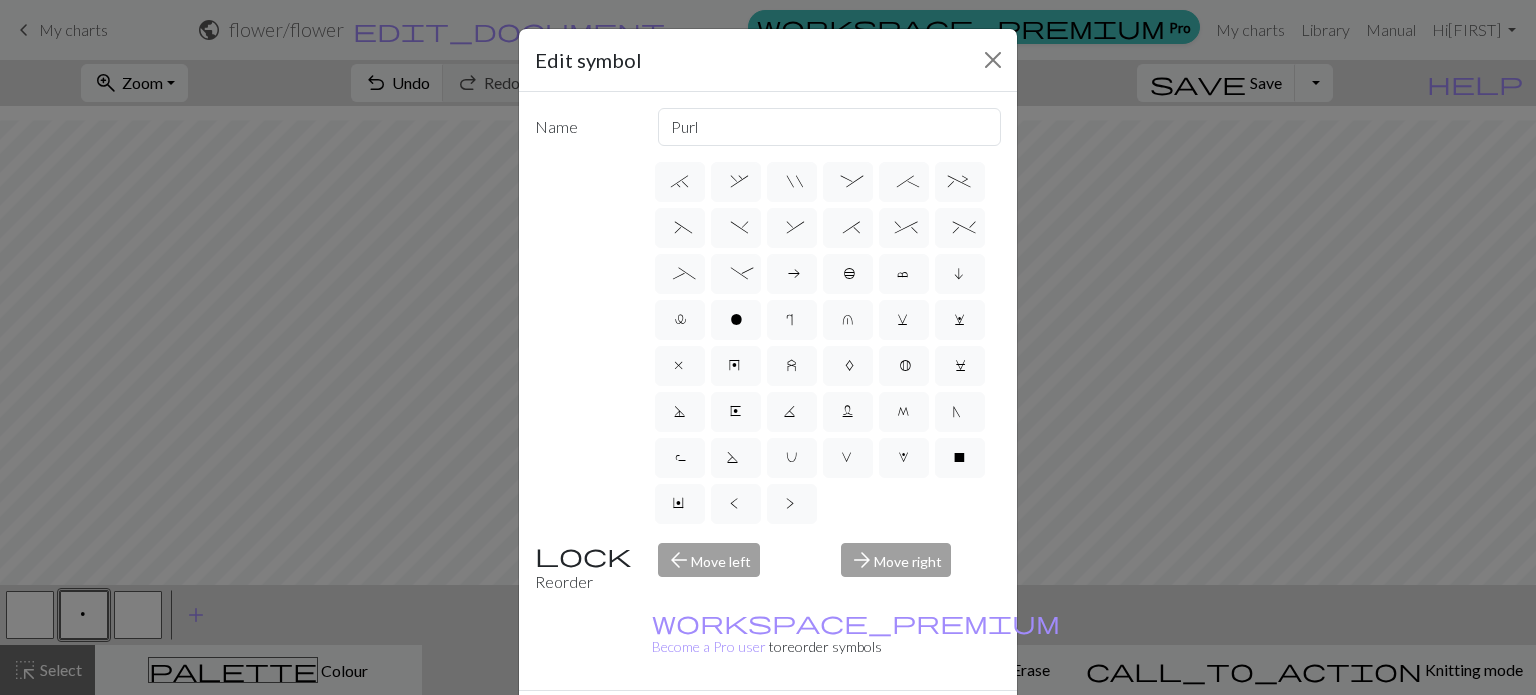 scroll, scrollTop: 416, scrollLeft: 0, axis: vertical 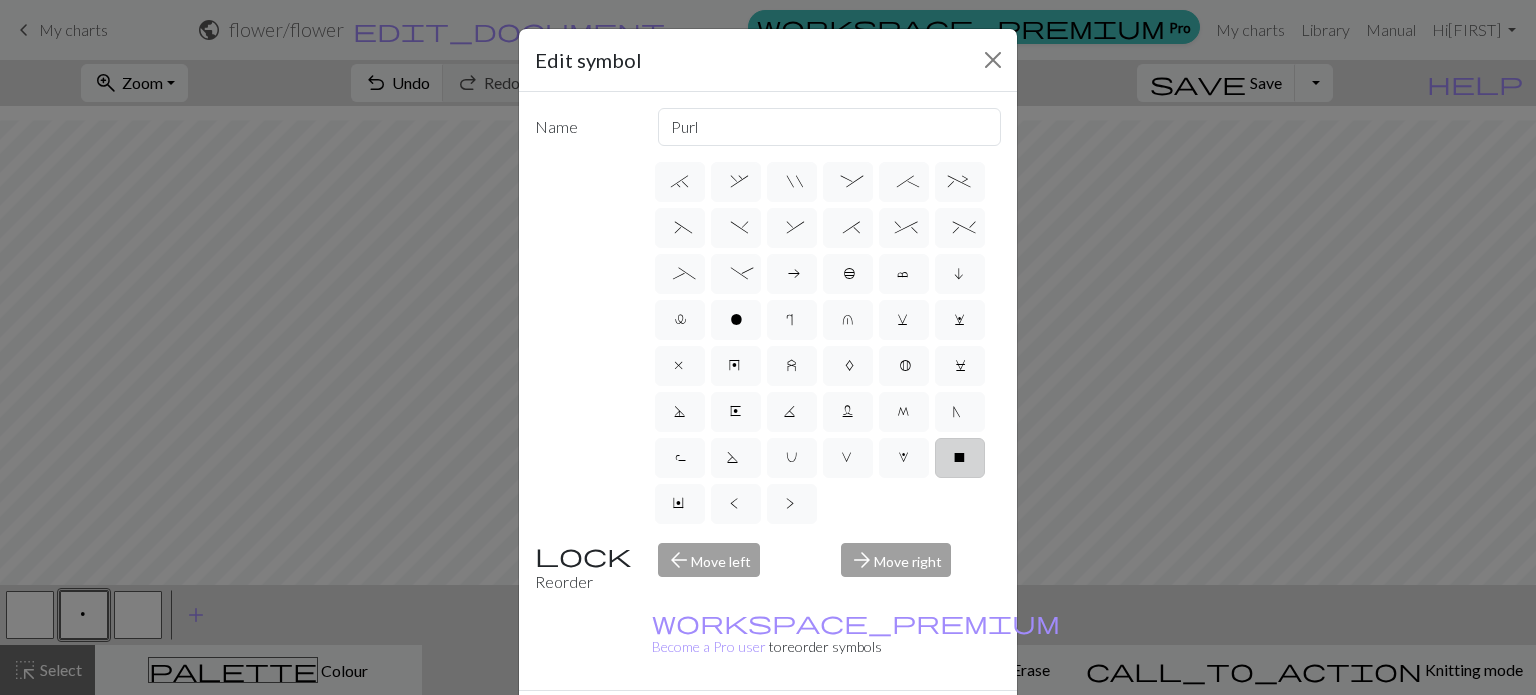 click on "X" at bounding box center (960, 460) 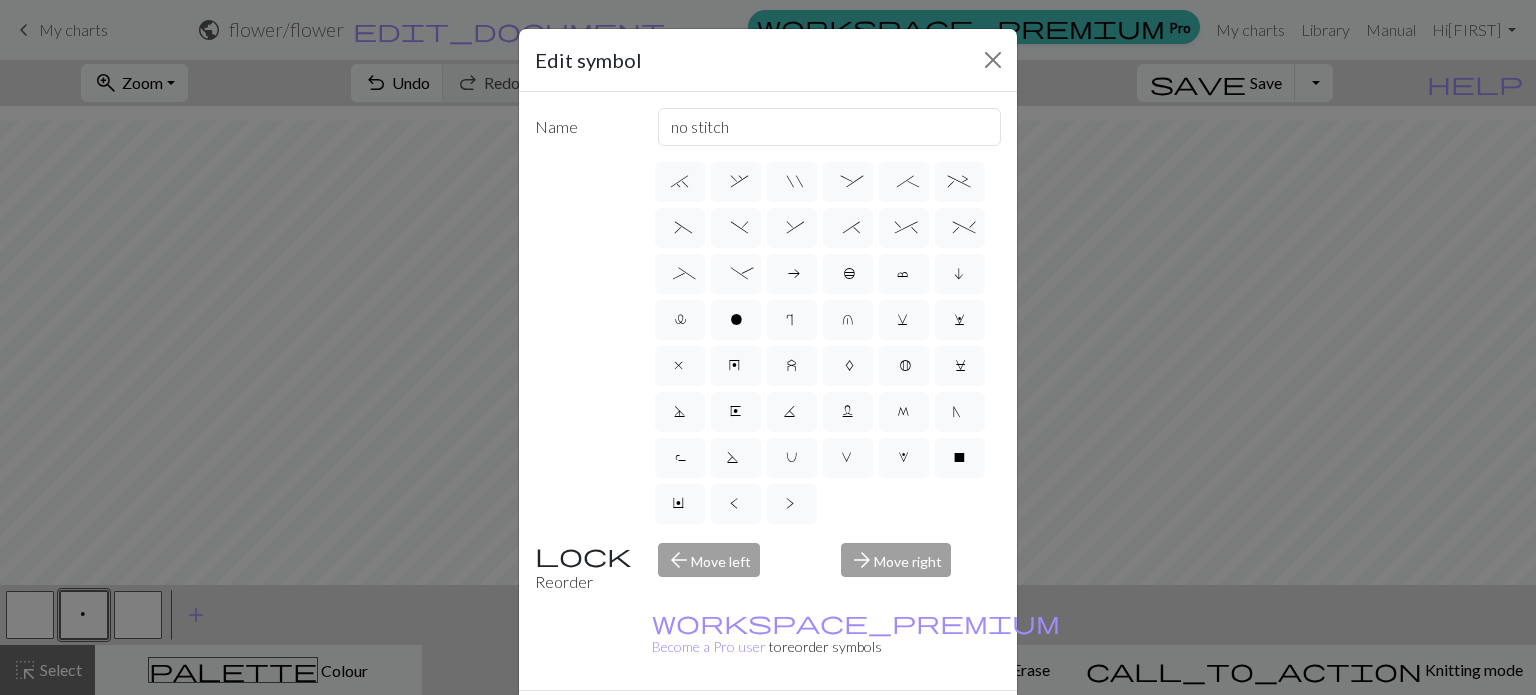 scroll, scrollTop: 225, scrollLeft: 0, axis: vertical 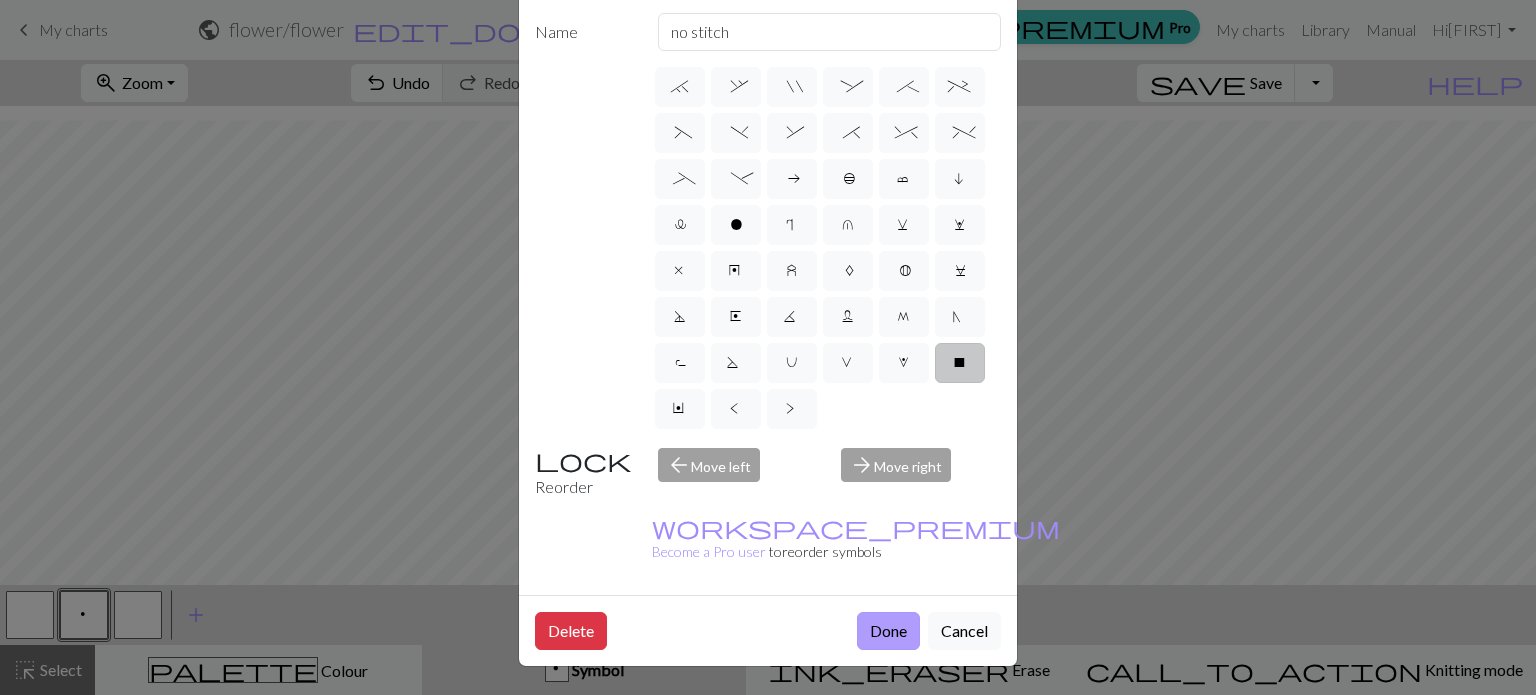 click on "Done" at bounding box center (888, 631) 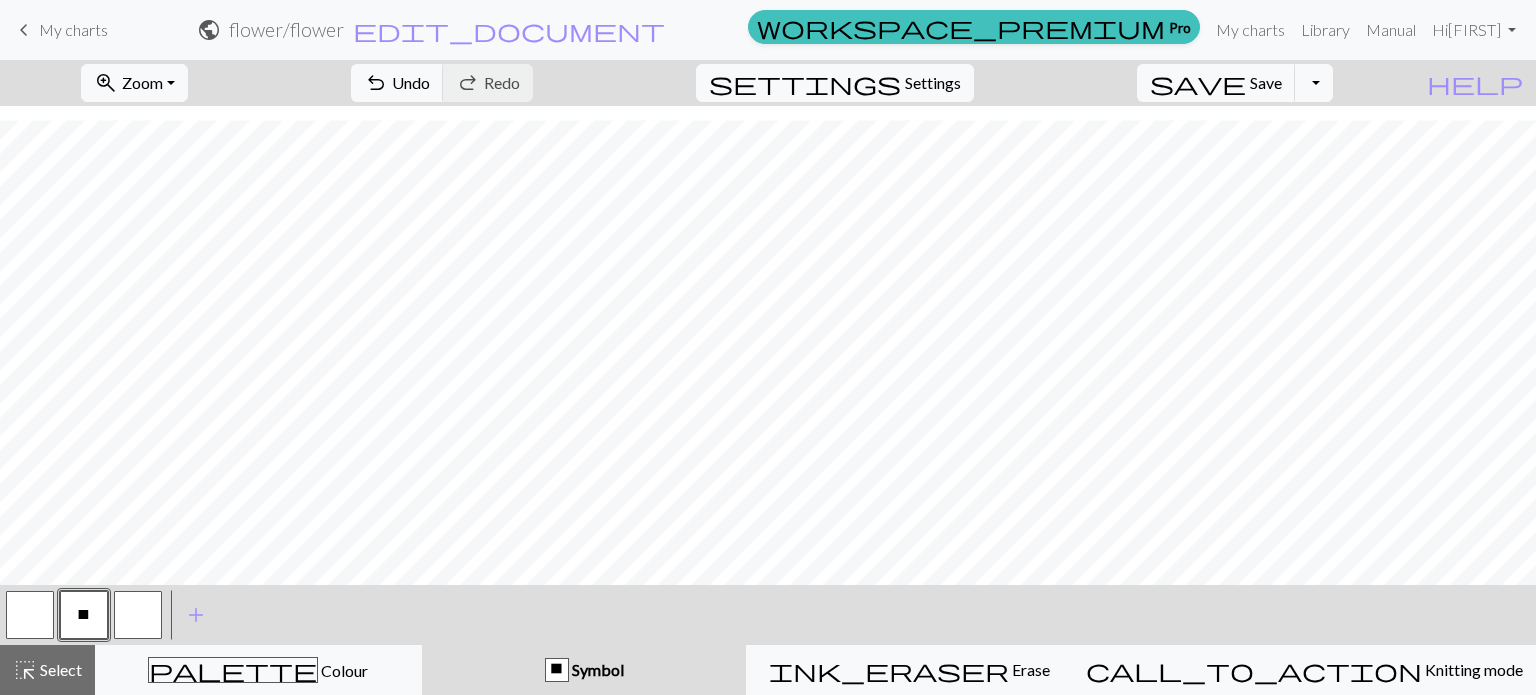 type 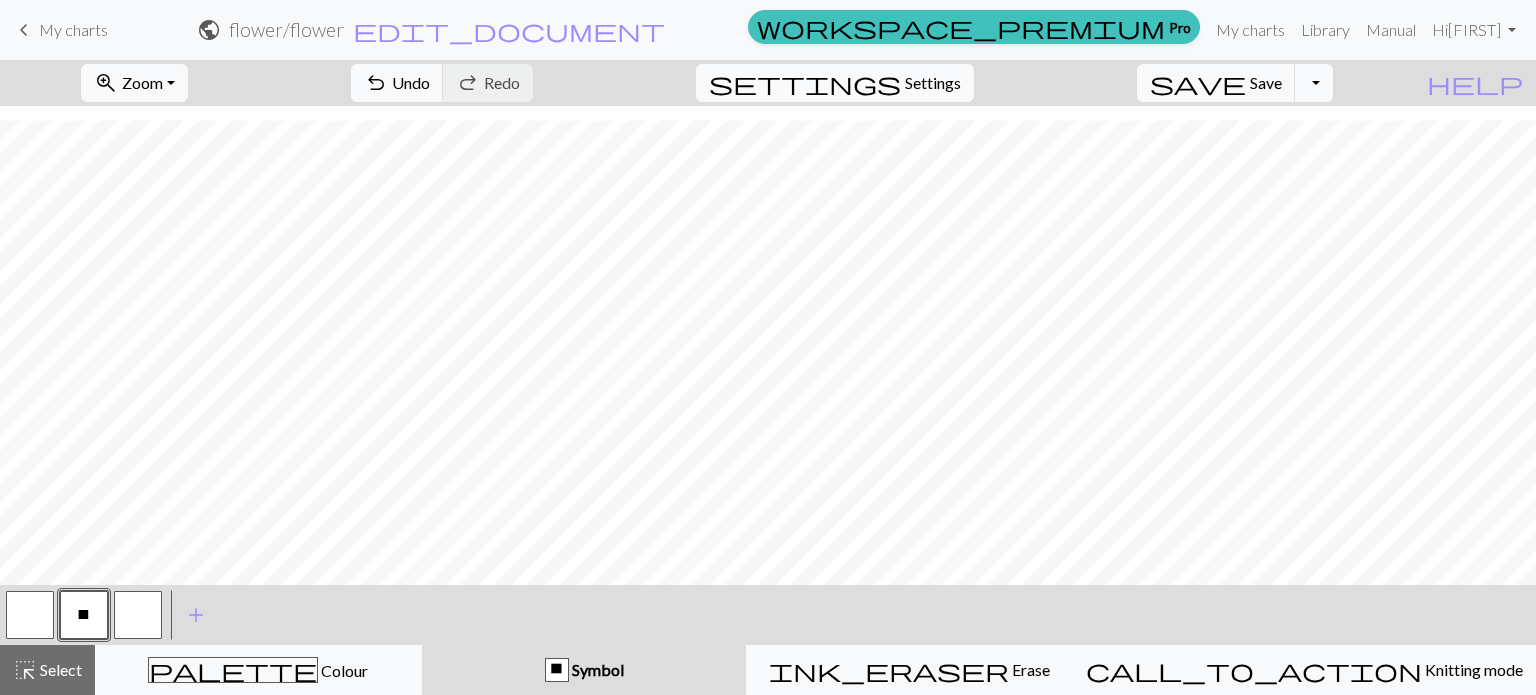 type 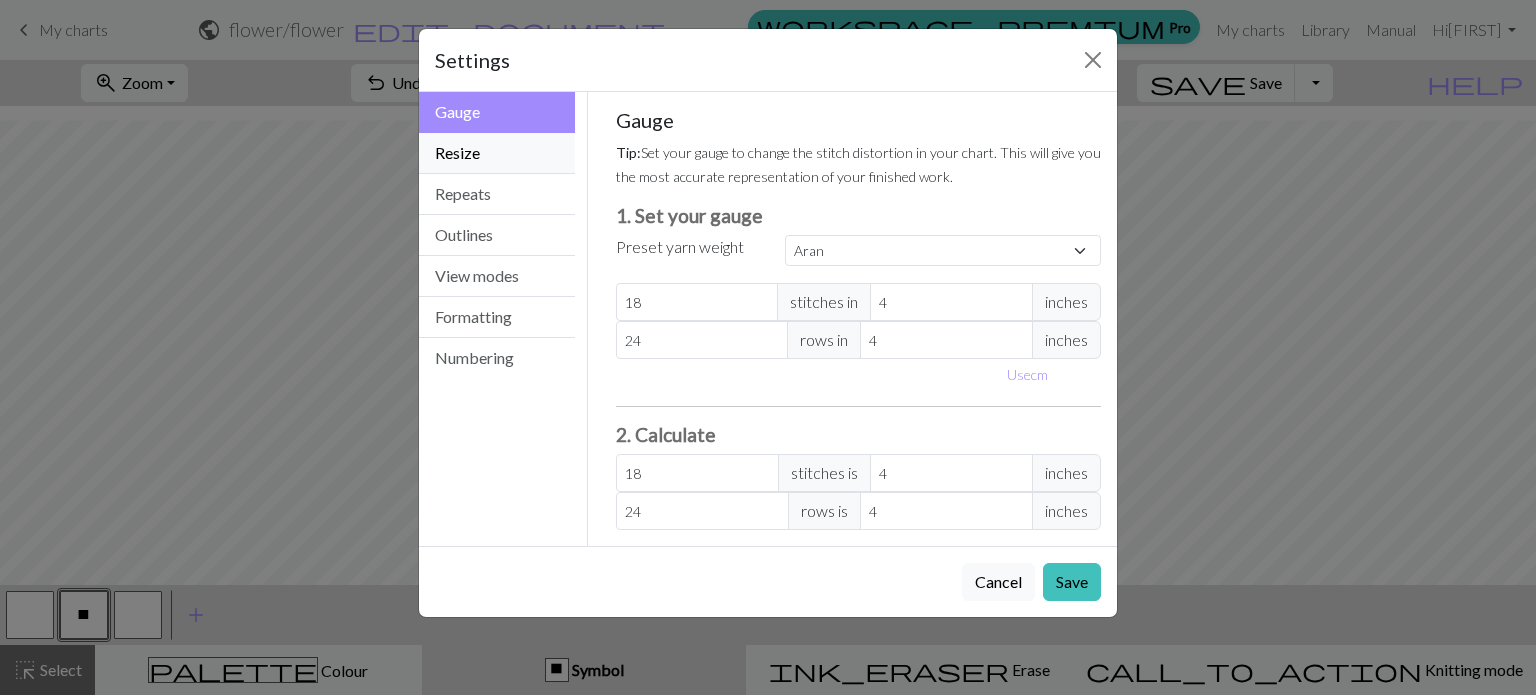click on "Resize" at bounding box center [497, 153] 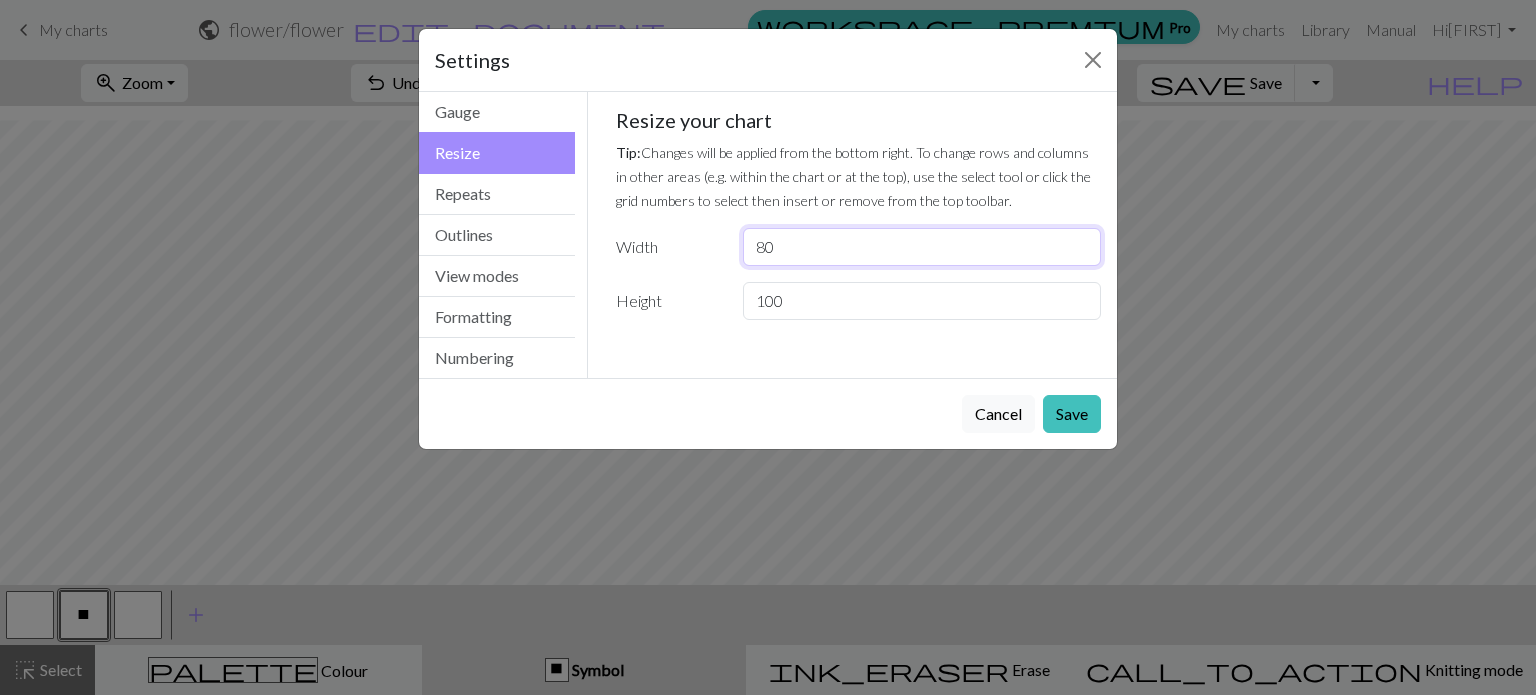 drag, startPoint x: 780, startPoint y: 254, endPoint x: 715, endPoint y: 251, distance: 65.06919 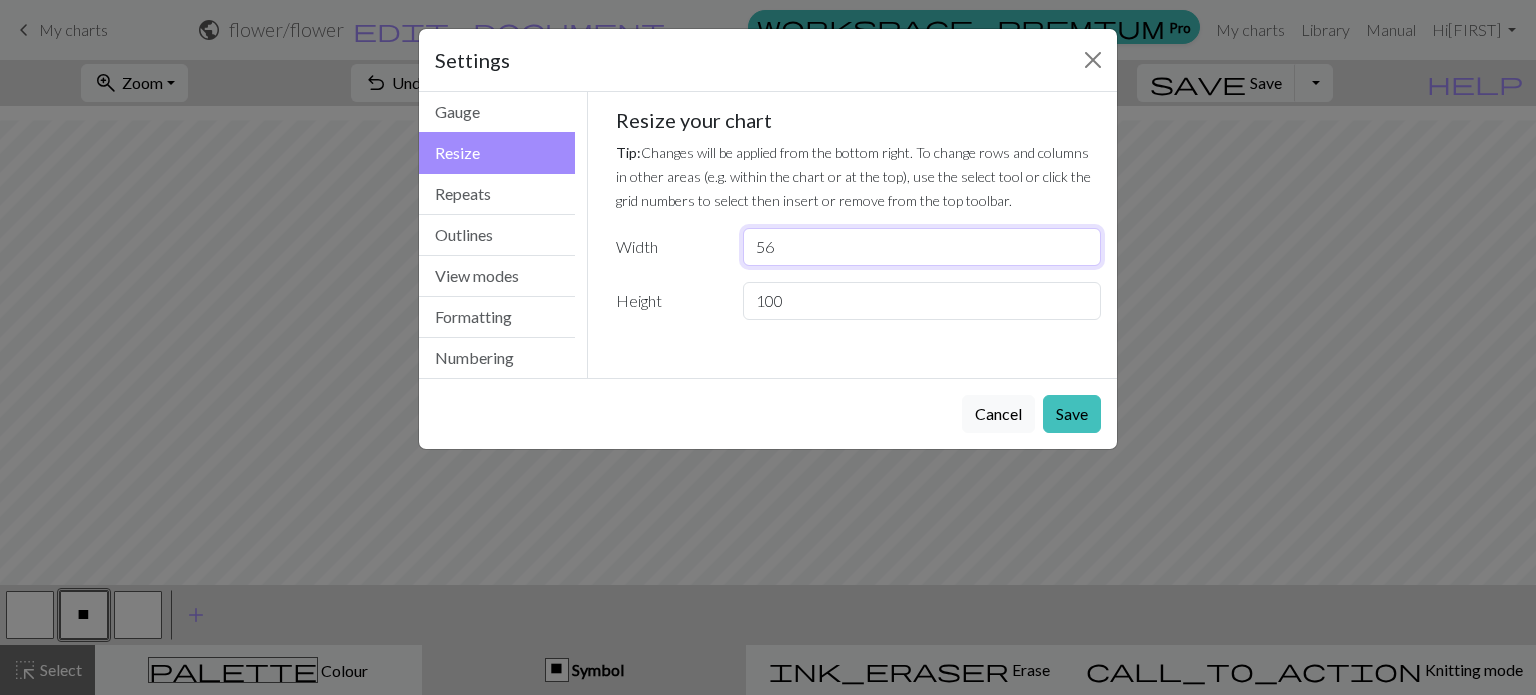 type on "56" 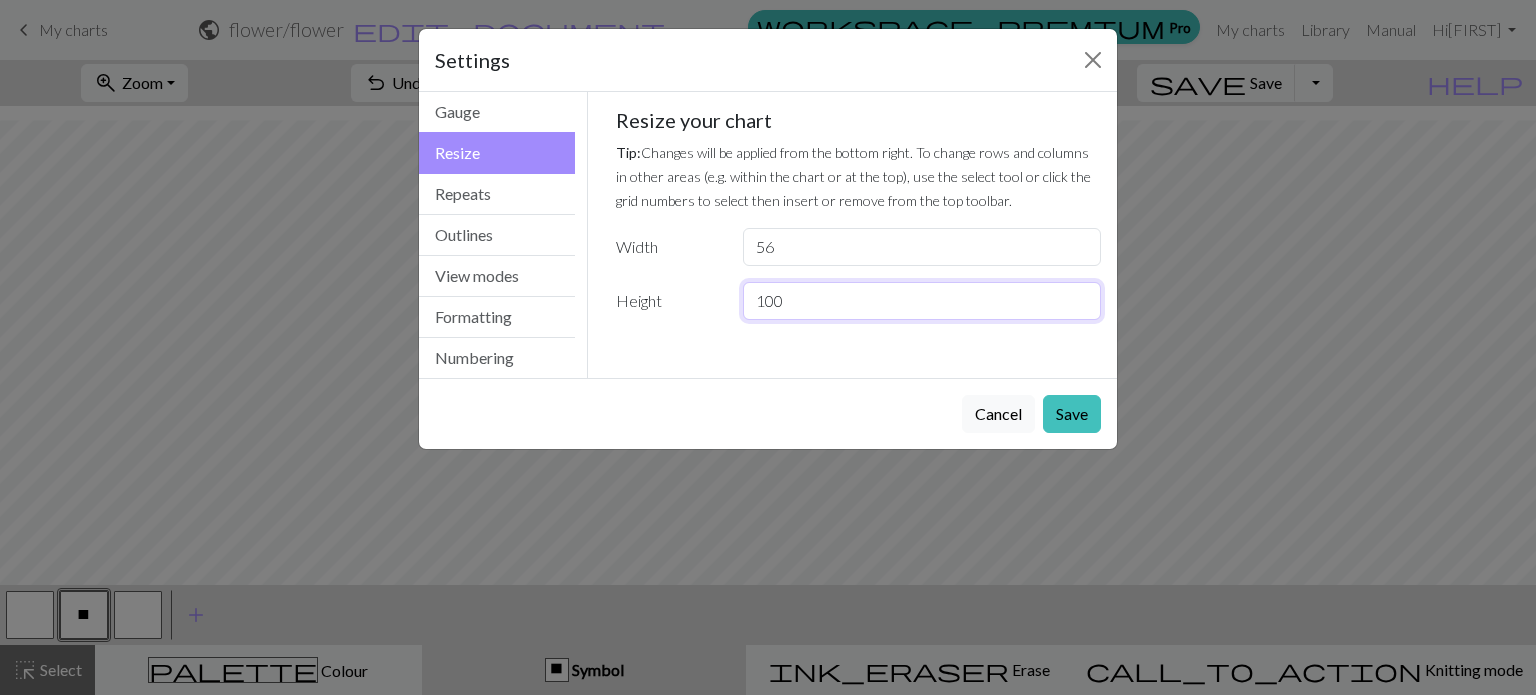 drag, startPoint x: 797, startPoint y: 305, endPoint x: 736, endPoint y: 302, distance: 61.073727 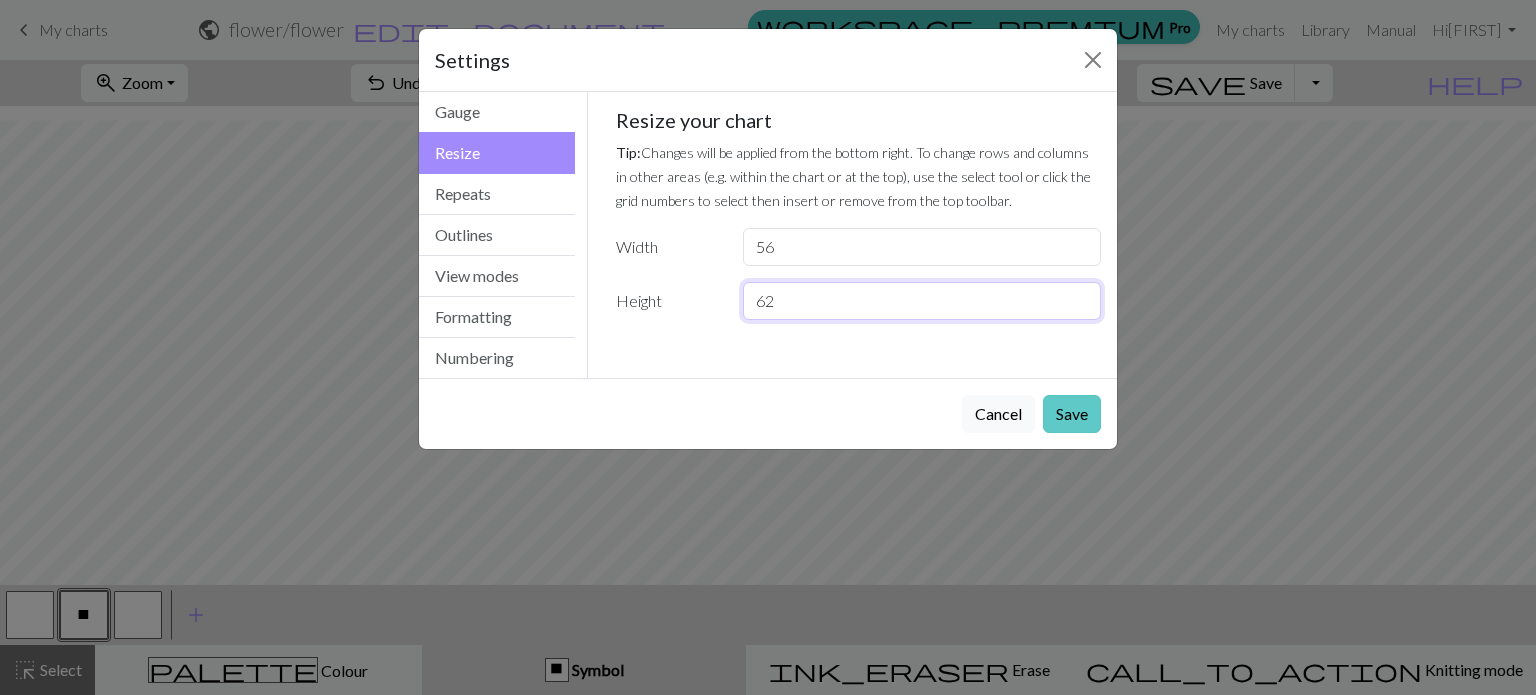 type on "62" 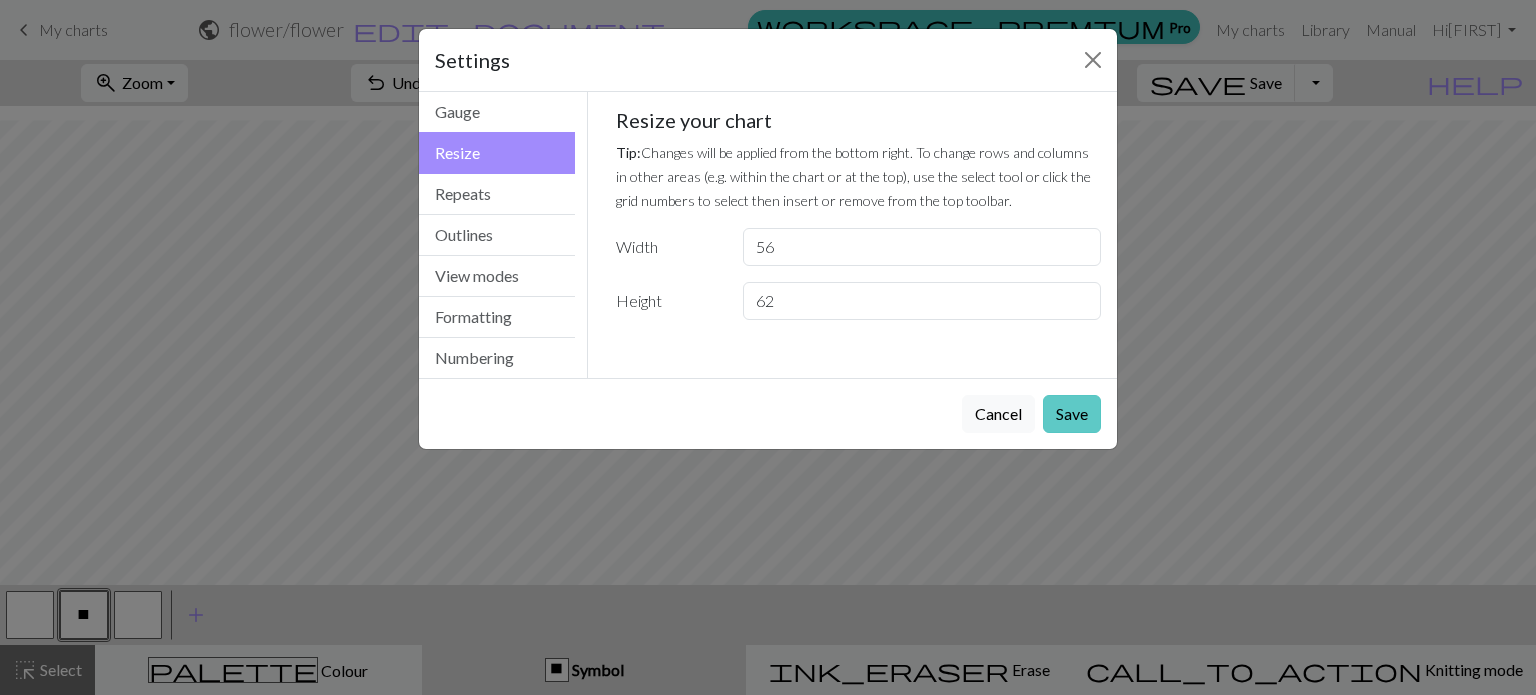 click on "Save" at bounding box center [1072, 414] 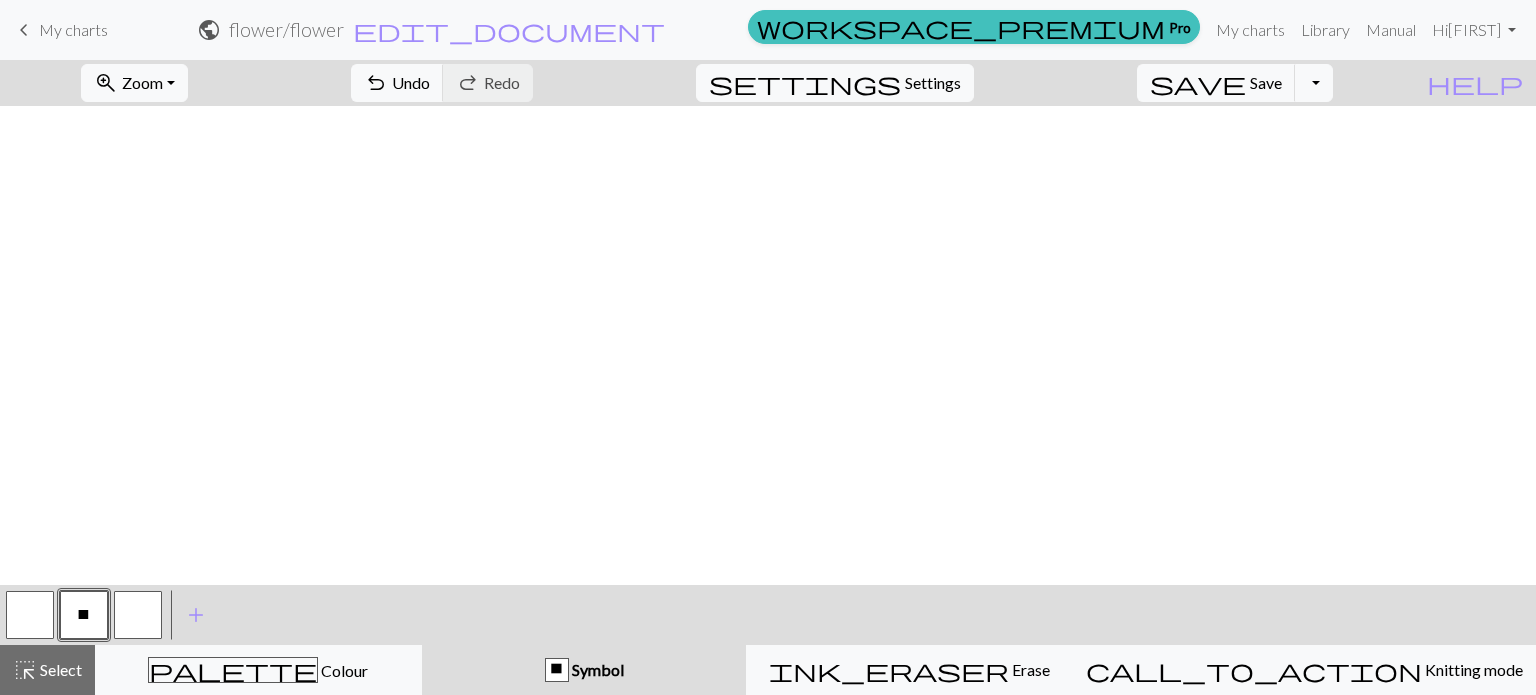 scroll, scrollTop: 165, scrollLeft: 0, axis: vertical 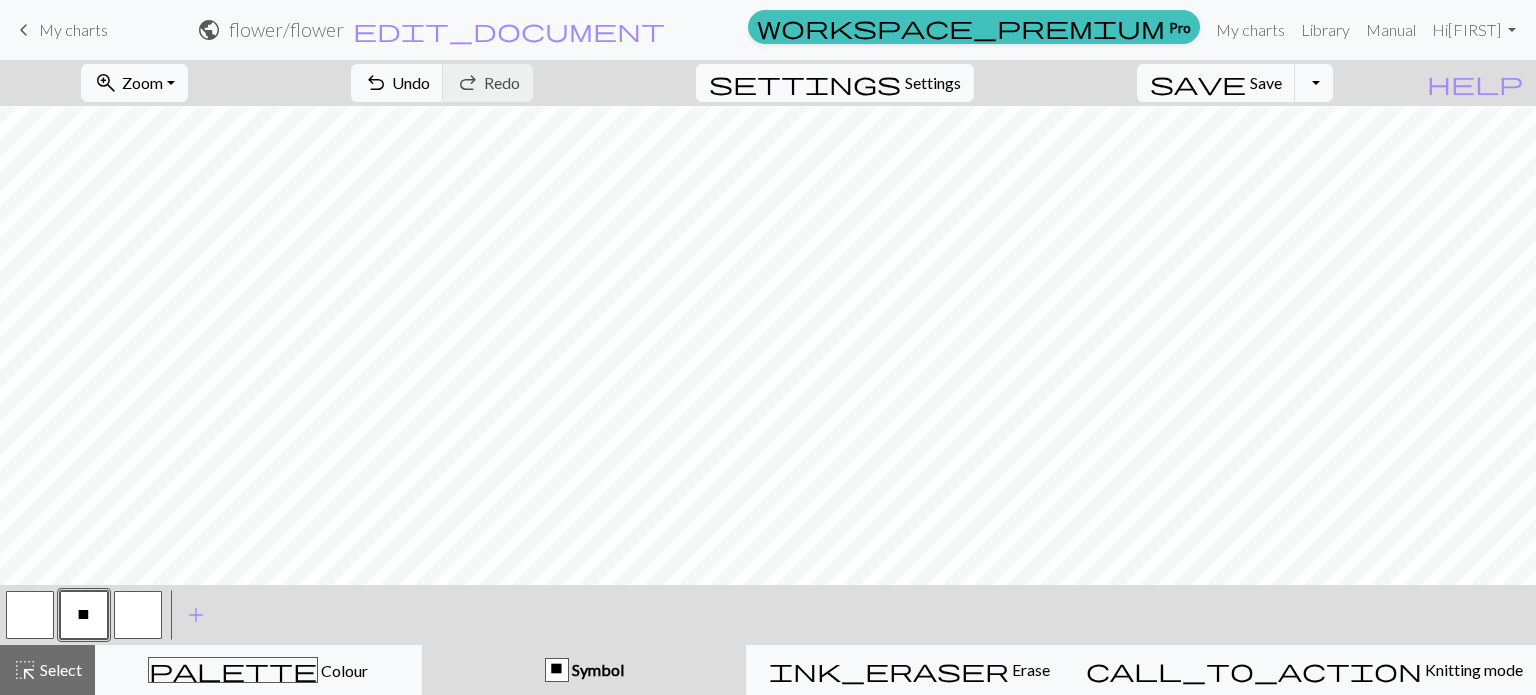 drag, startPoint x: 222, startPoint y: 92, endPoint x: 200, endPoint y: 84, distance: 23.409399 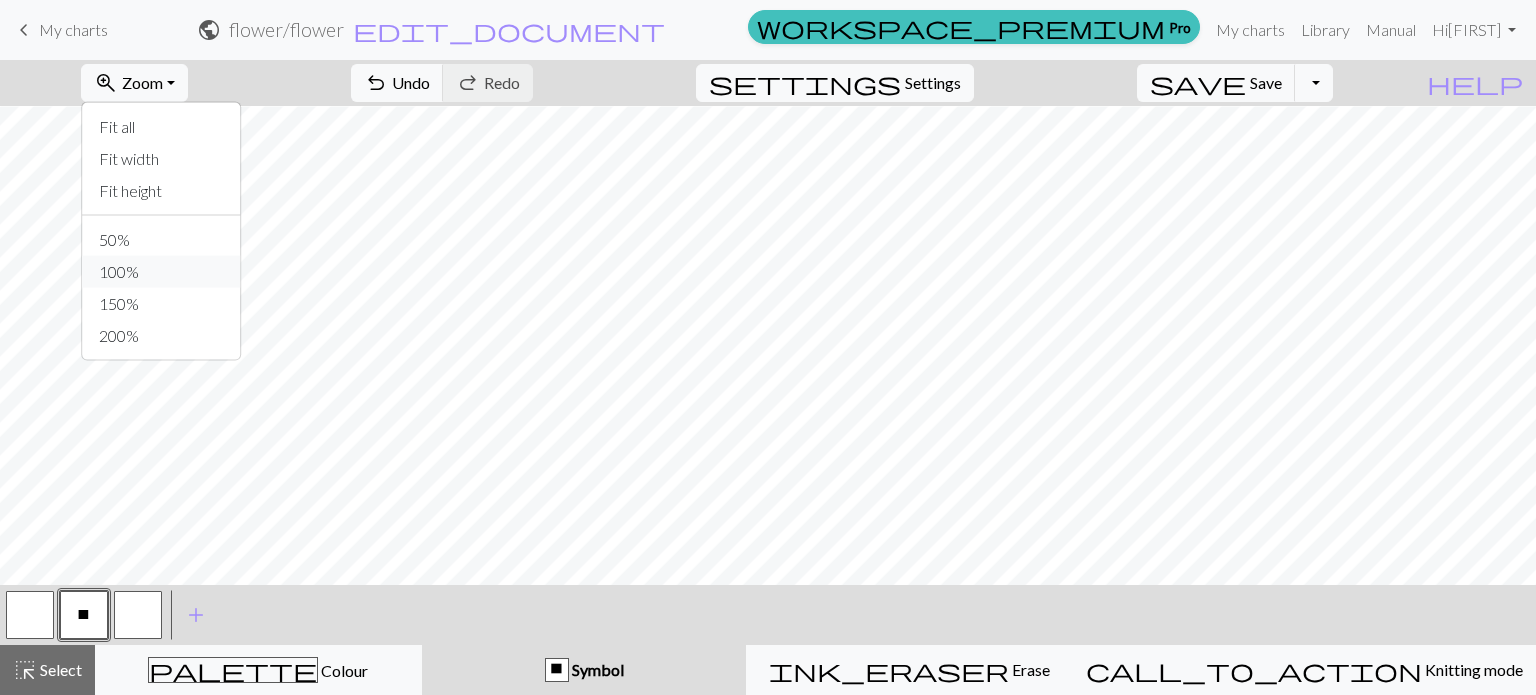 click on "100%" at bounding box center [162, 272] 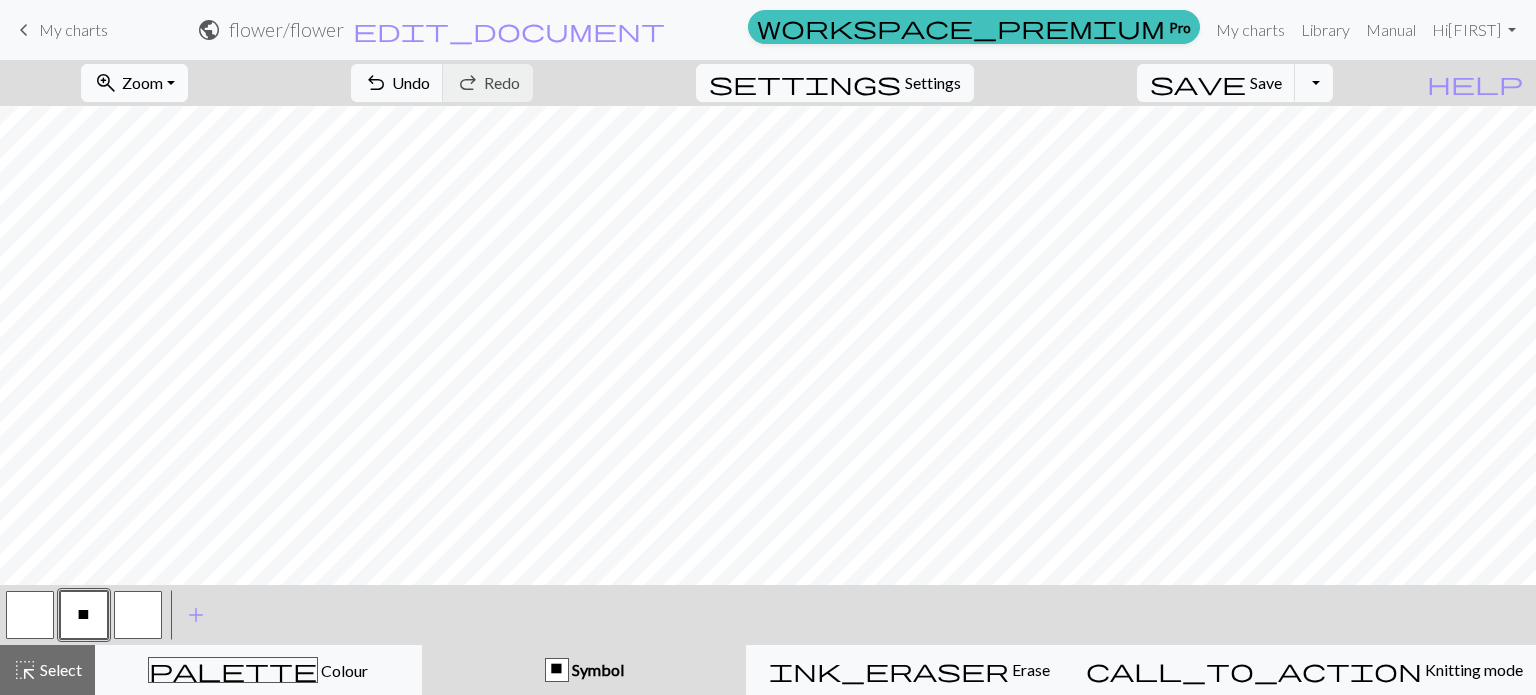 click on "Zoom" at bounding box center (142, 82) 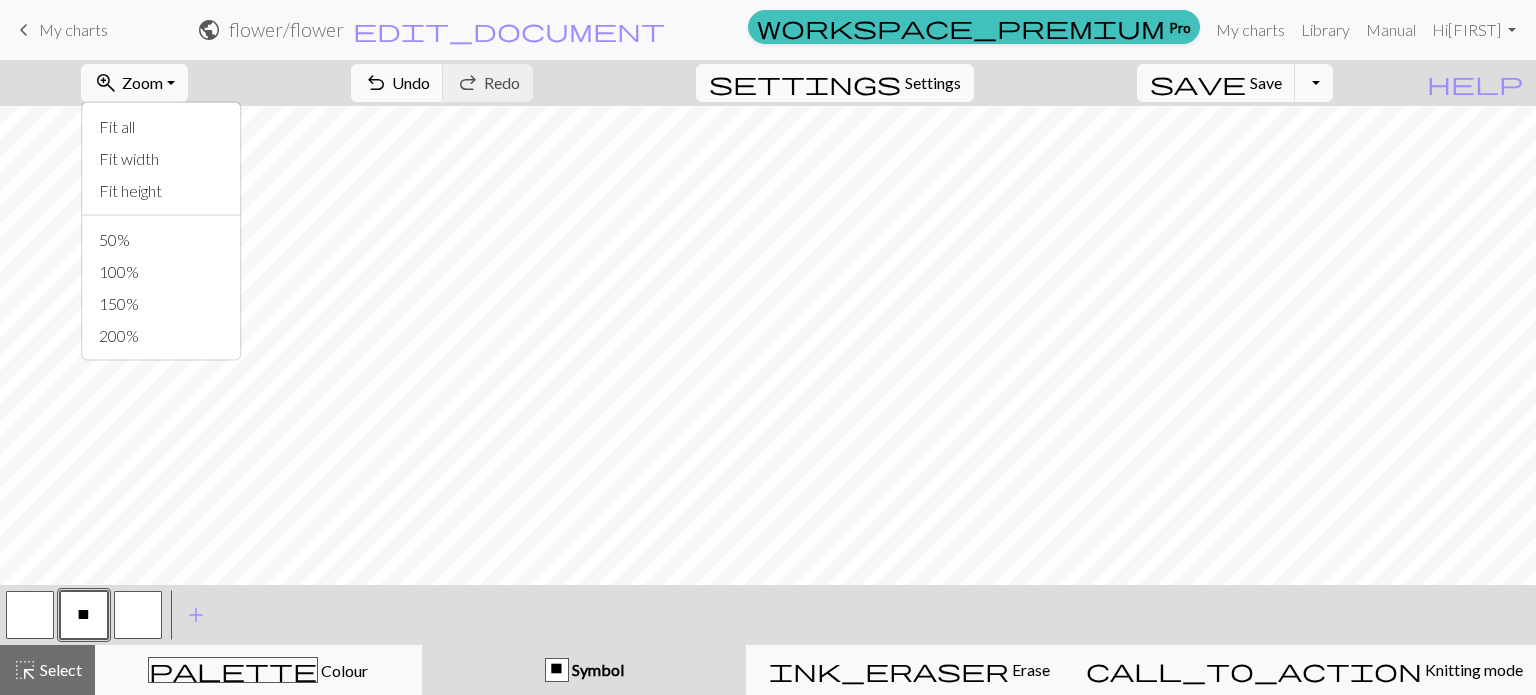 type 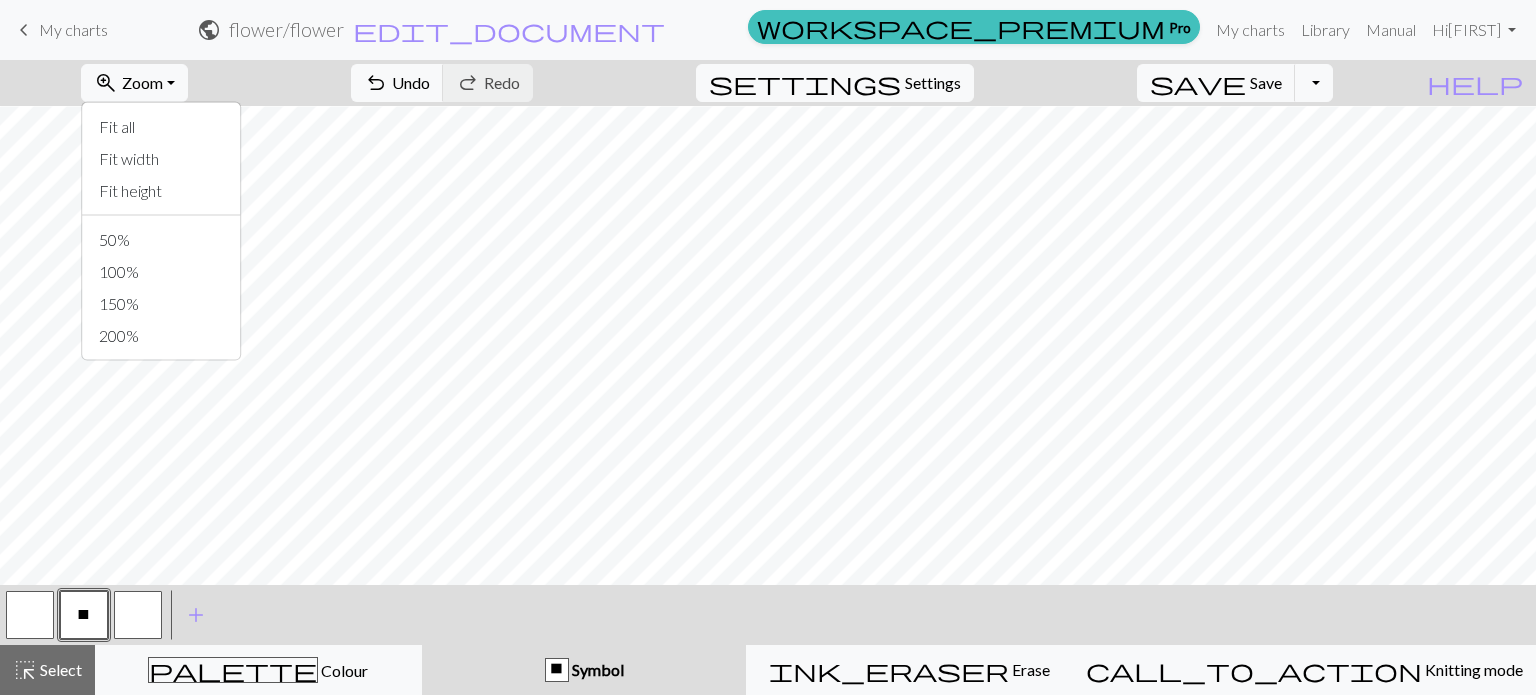 click on "zoom_in Zoom Zoom Fit all Fit width Fit height 50% 100% 150% 200% undo Undo Undo redo Redo Redo settings  Settings save Save Save Toggle Dropdown file_copy  Save a copy save_alt  Download" at bounding box center (707, 83) 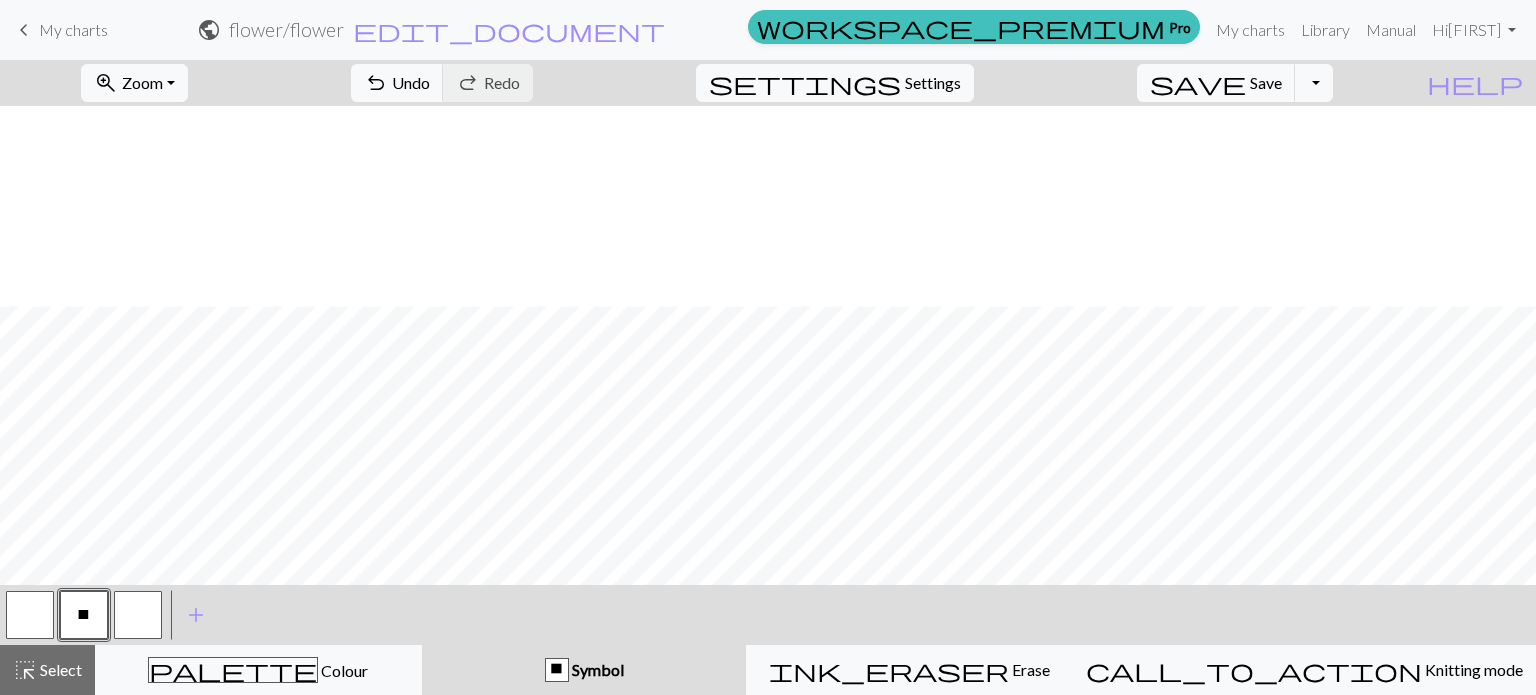 scroll, scrollTop: 865, scrollLeft: 0, axis: vertical 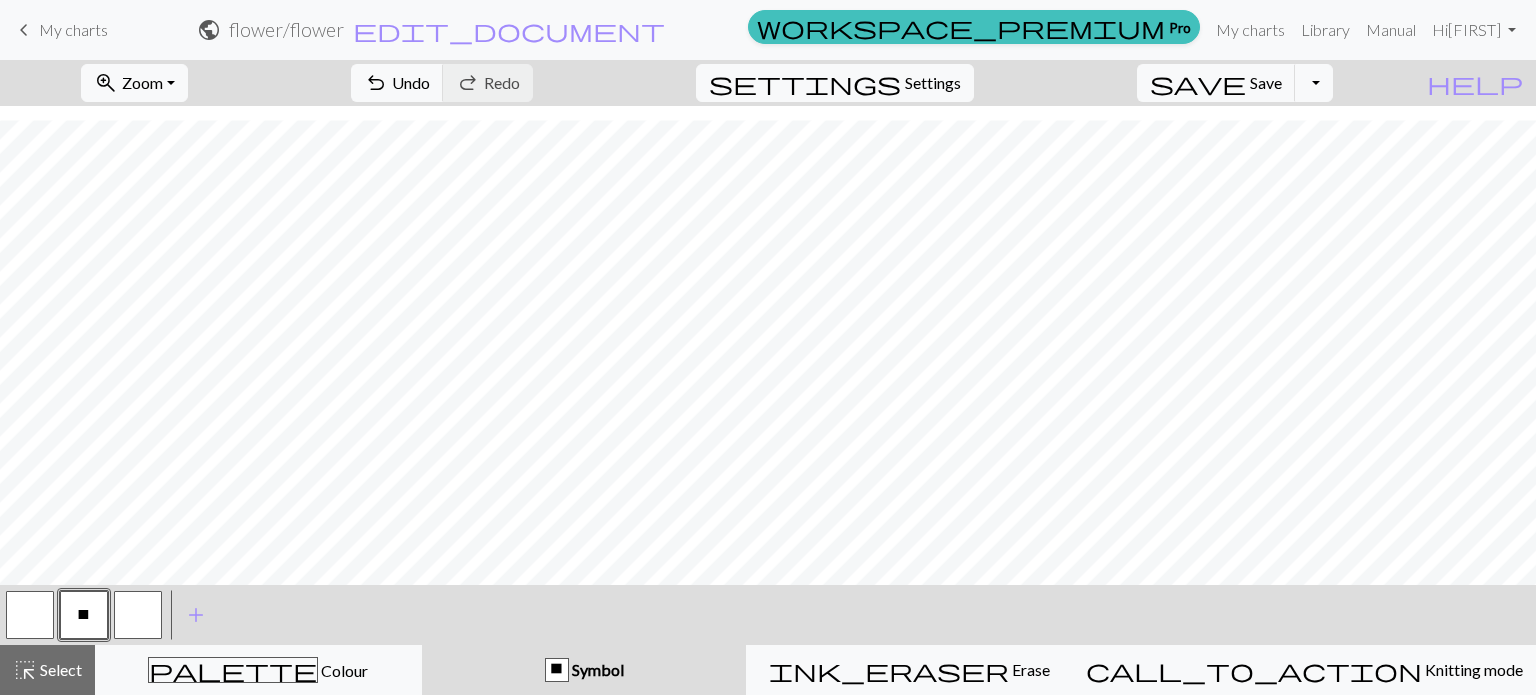 click at bounding box center [30, 615] 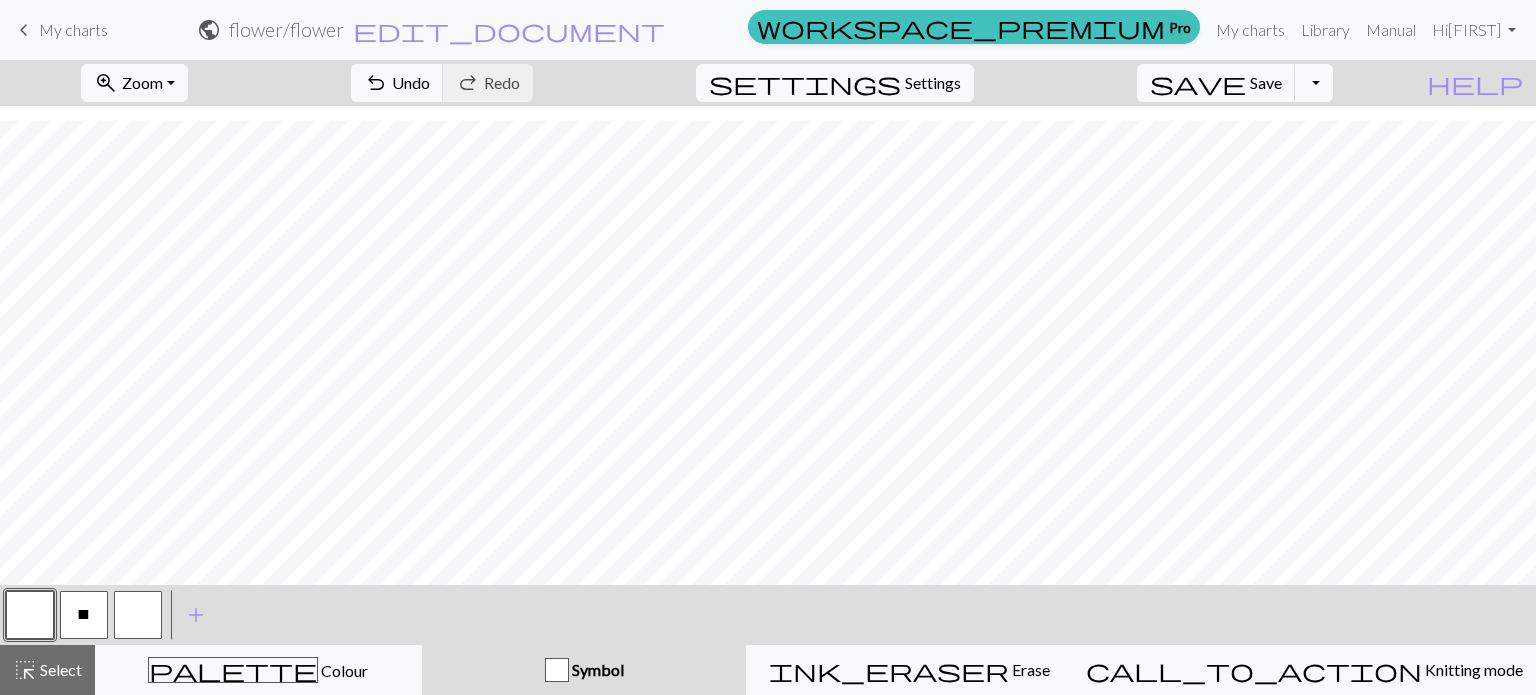 type 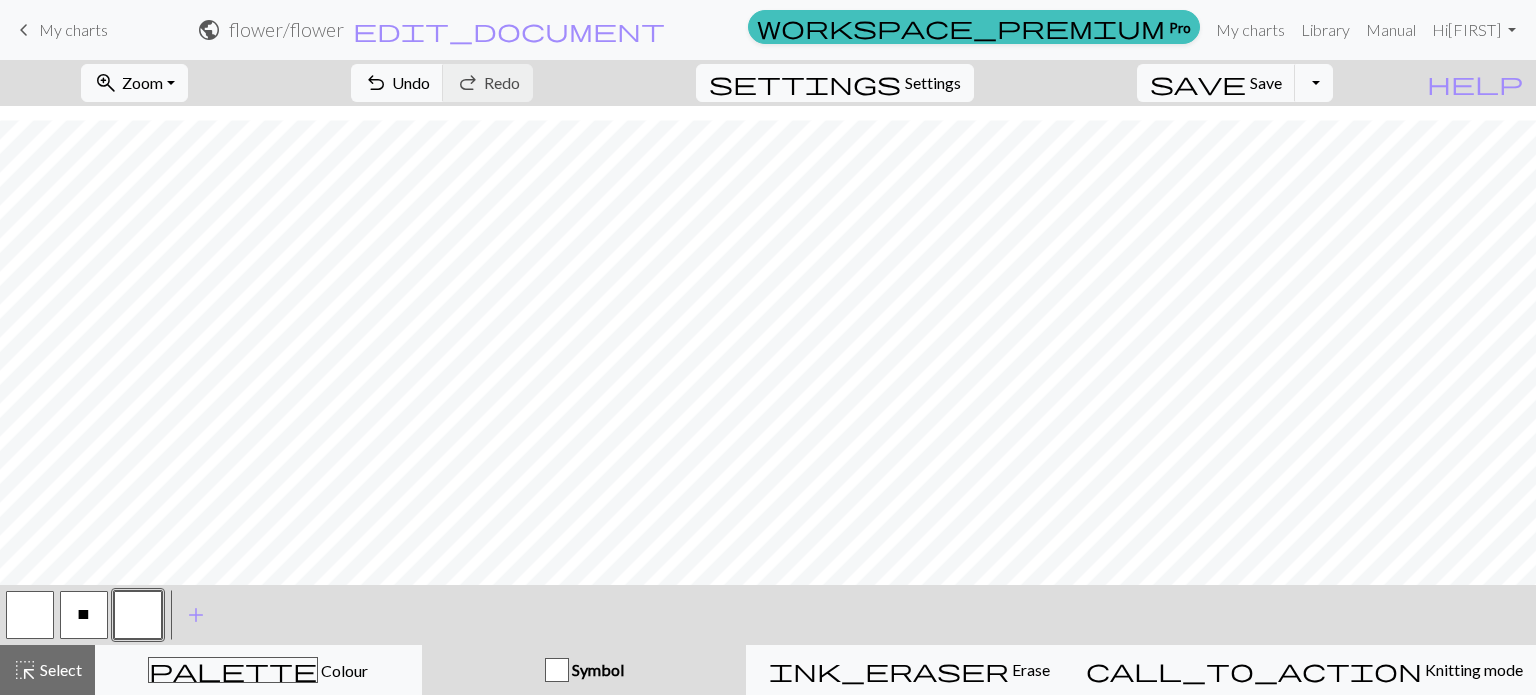 click at bounding box center (138, 615) 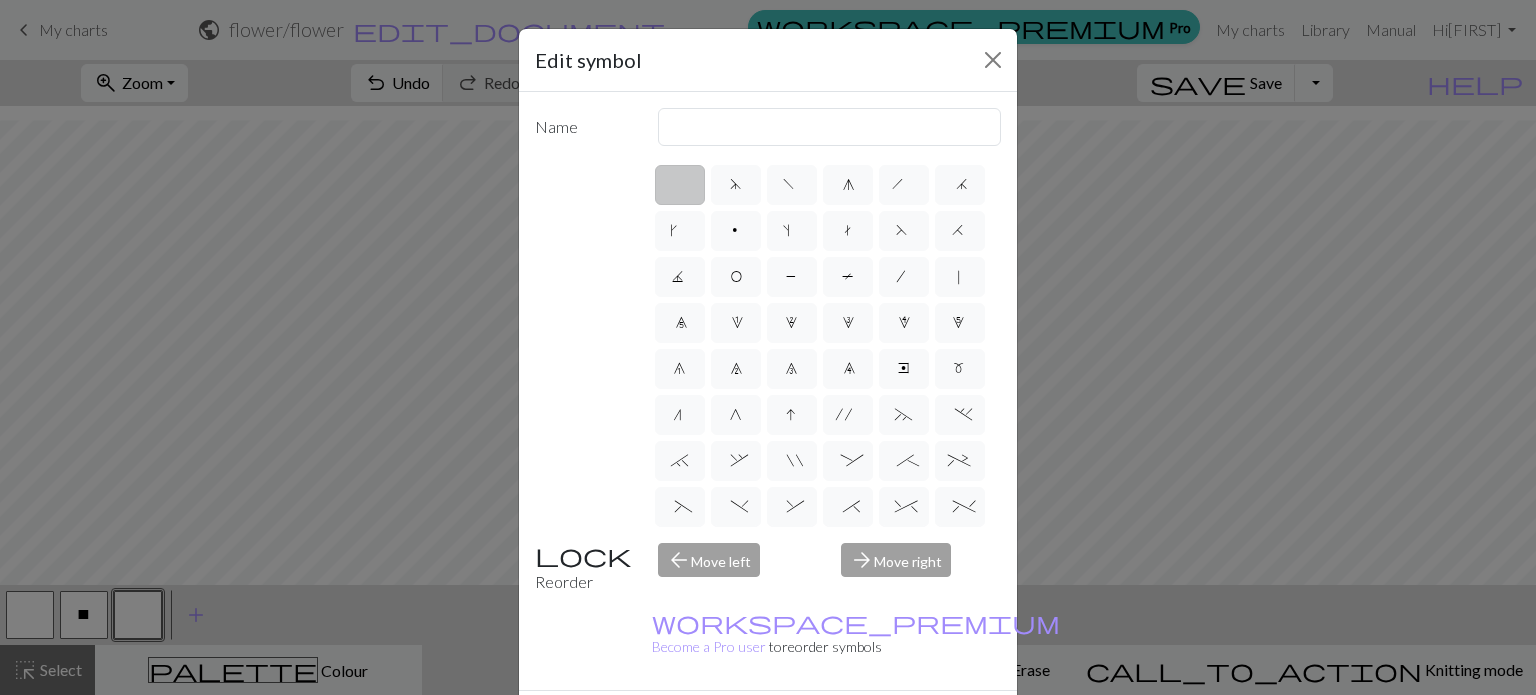 drag, startPoint x: 584, startPoint y: 676, endPoint x: 560, endPoint y: 666, distance: 26 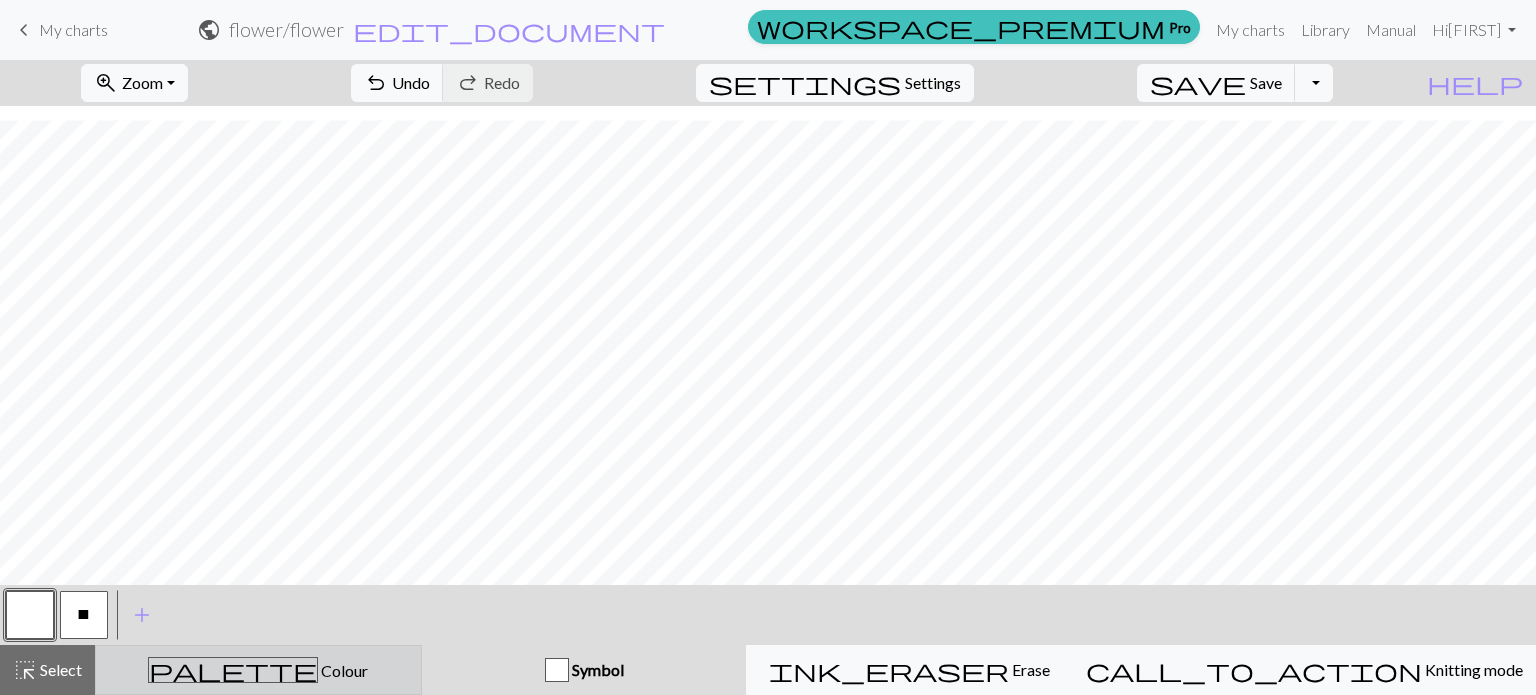 click on "palette   Colour   Colour" at bounding box center (258, 670) 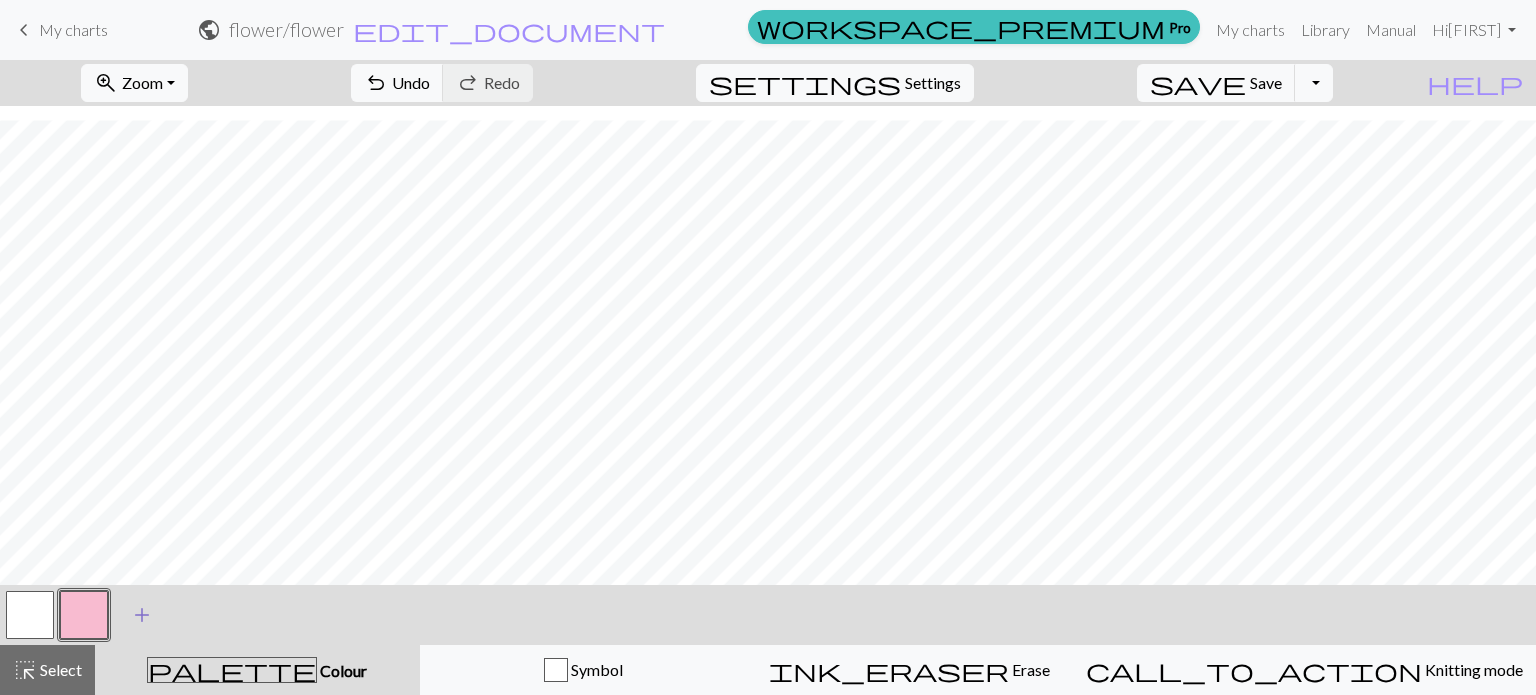 click on "add" at bounding box center [142, 615] 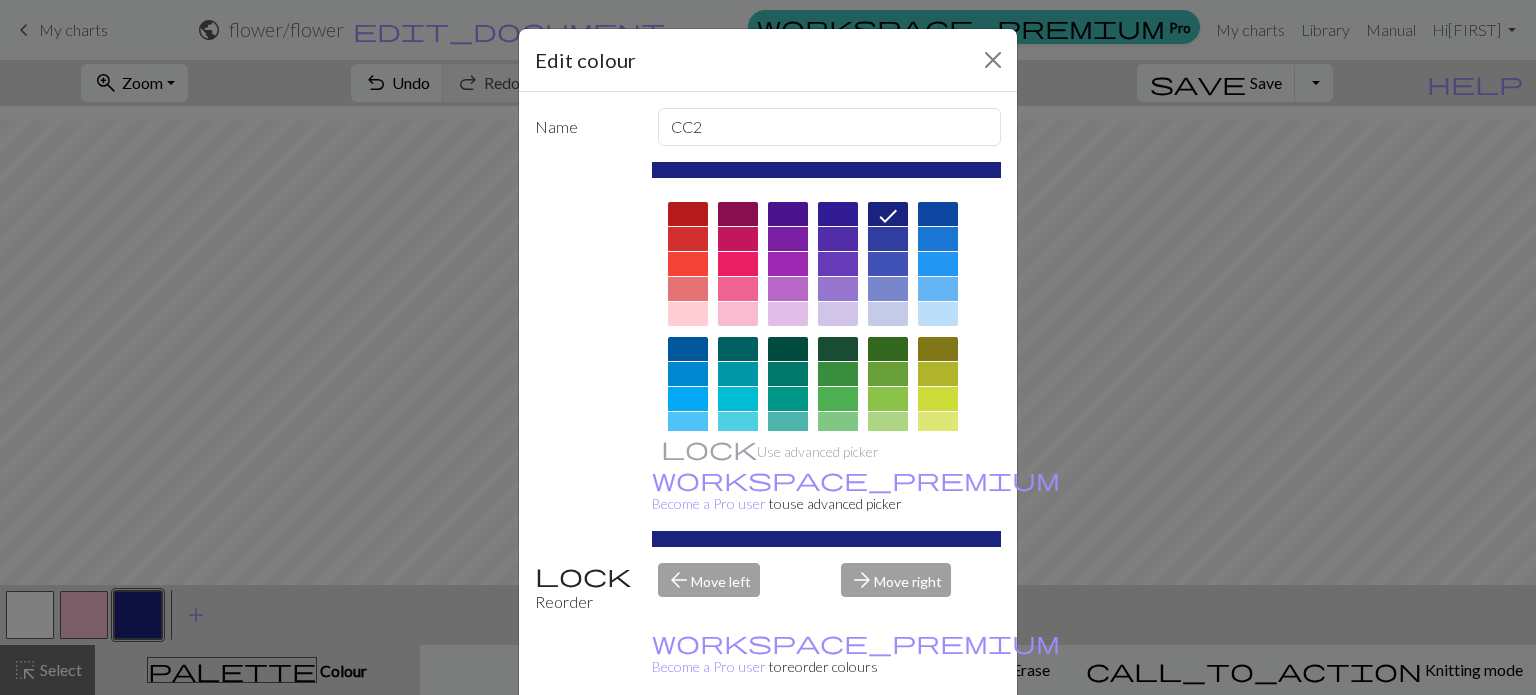 click on "Delete" at bounding box center (571, 746) 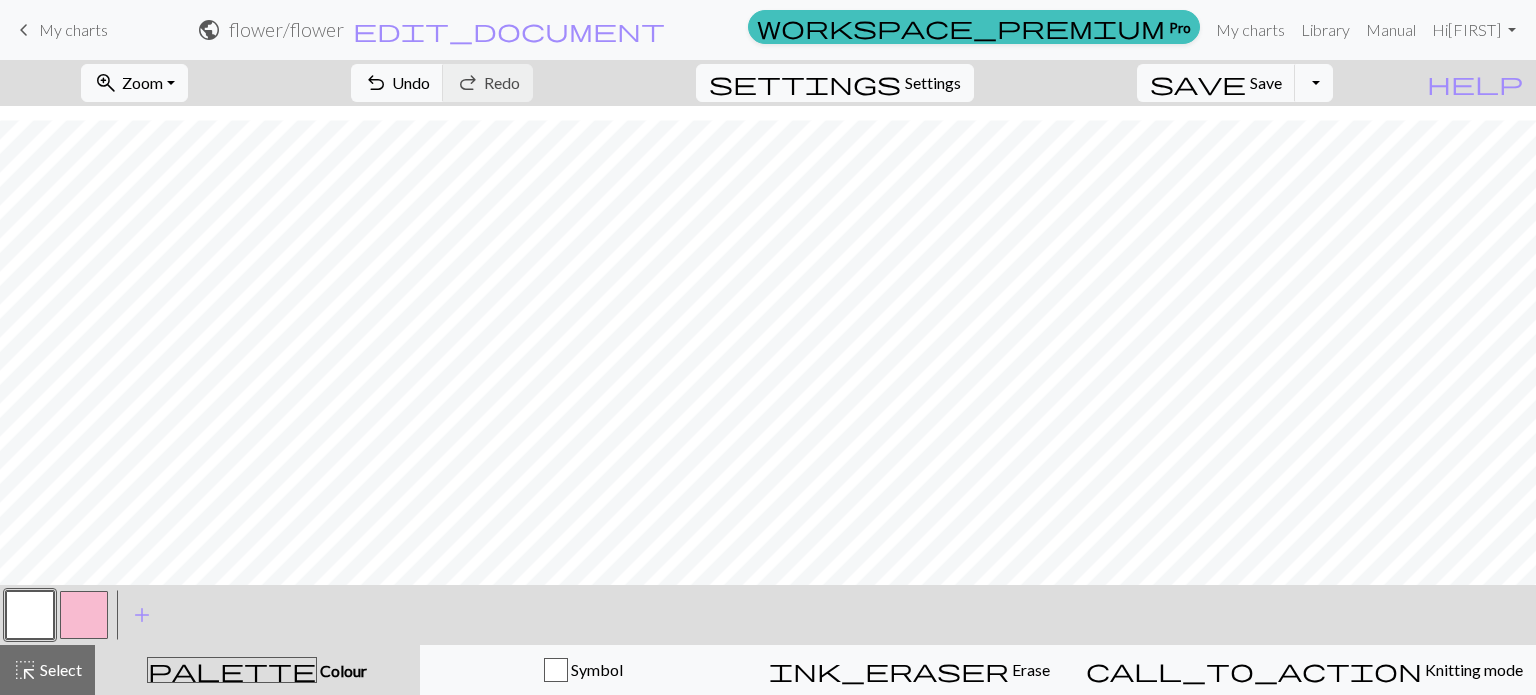 click on "Symbol" at bounding box center (583, 670) 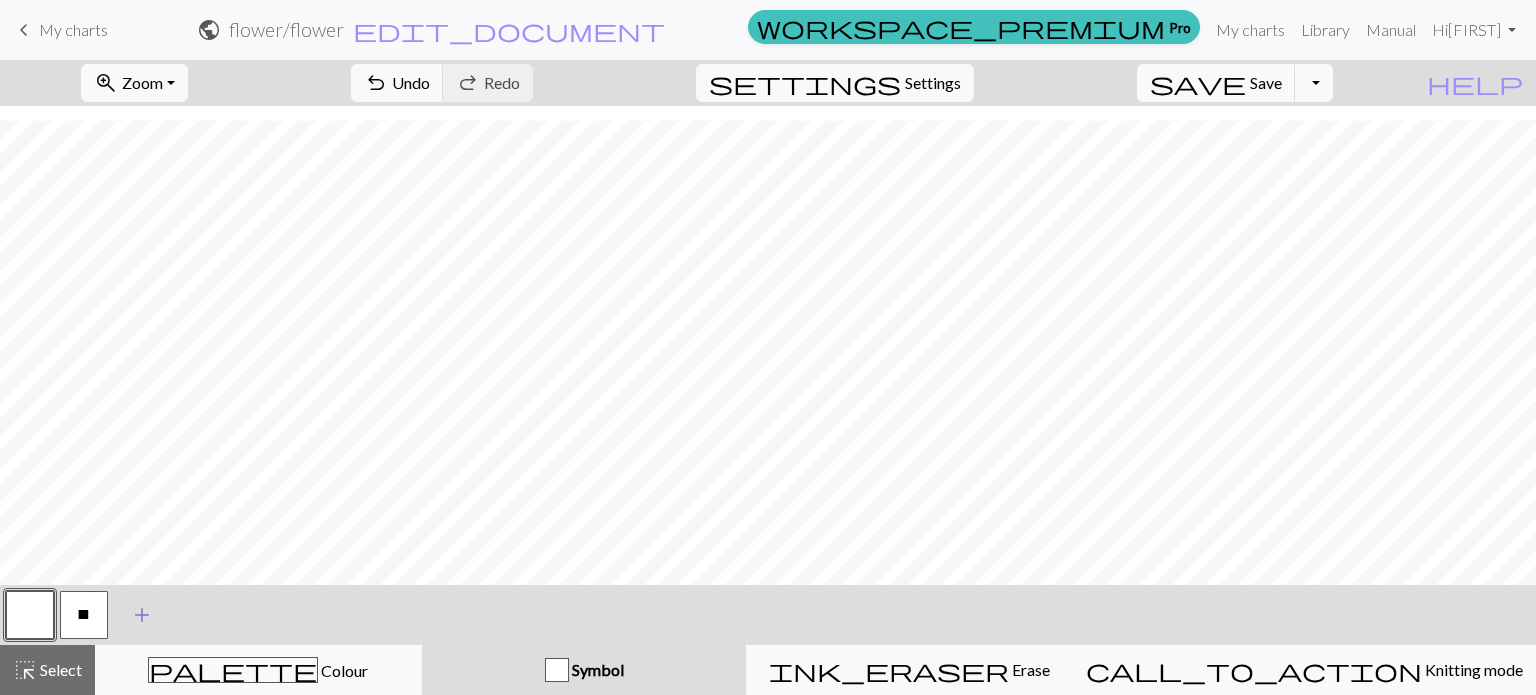 click on "add" at bounding box center (142, 615) 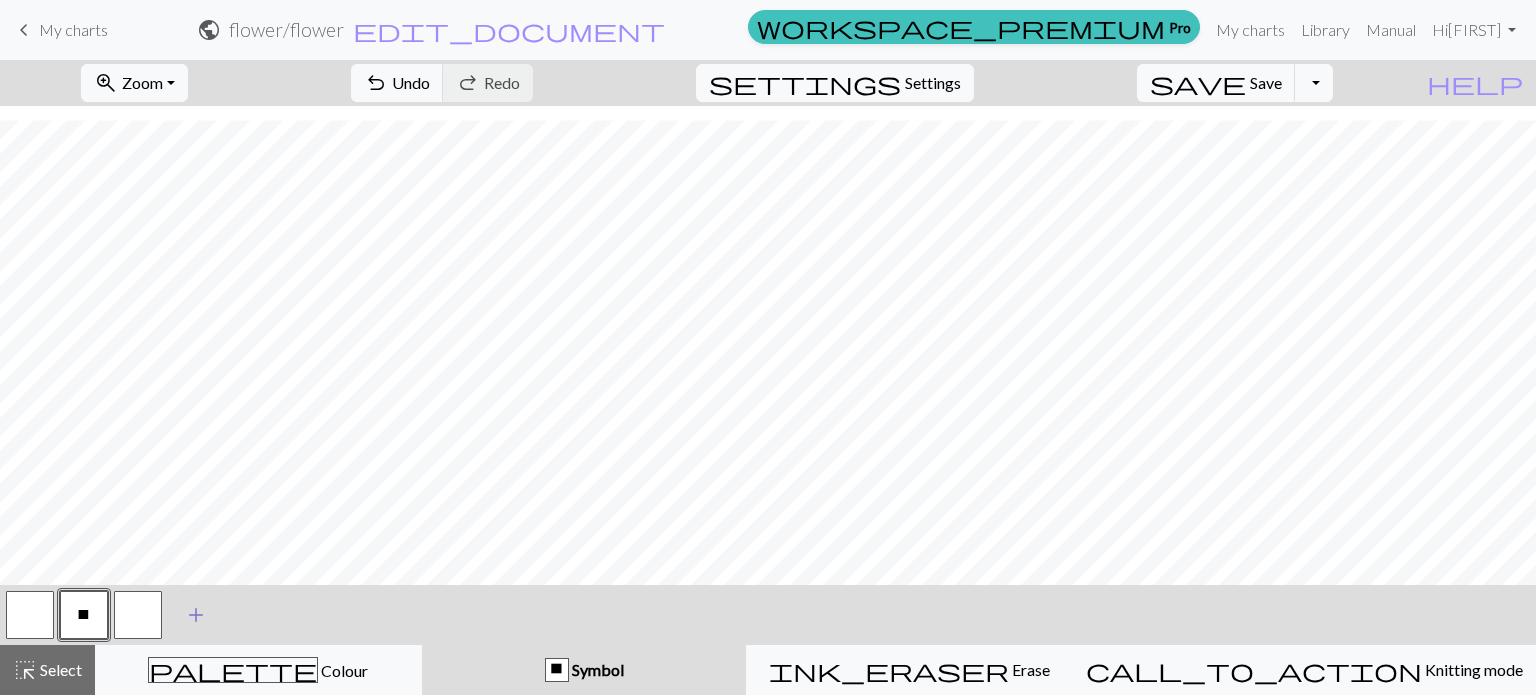 click on "add" at bounding box center [196, 615] 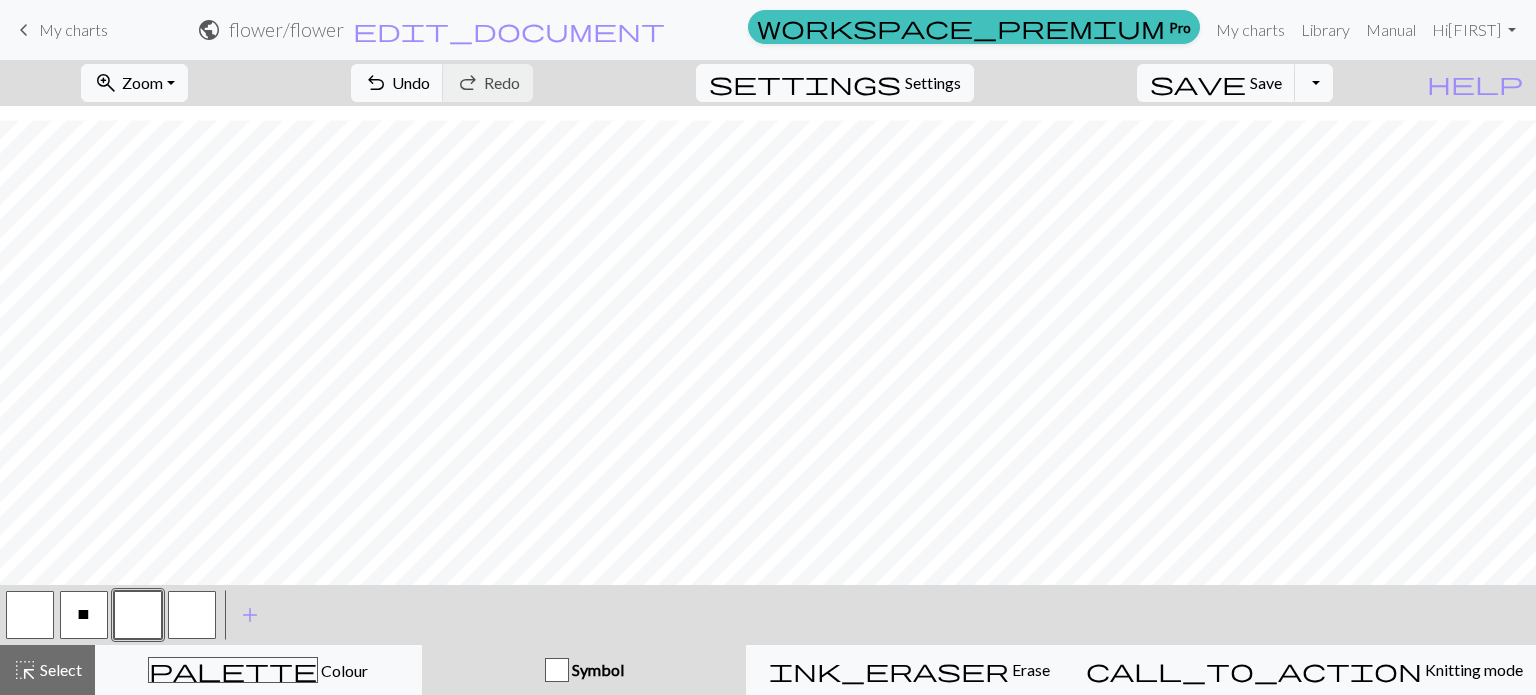 click at bounding box center (192, 615) 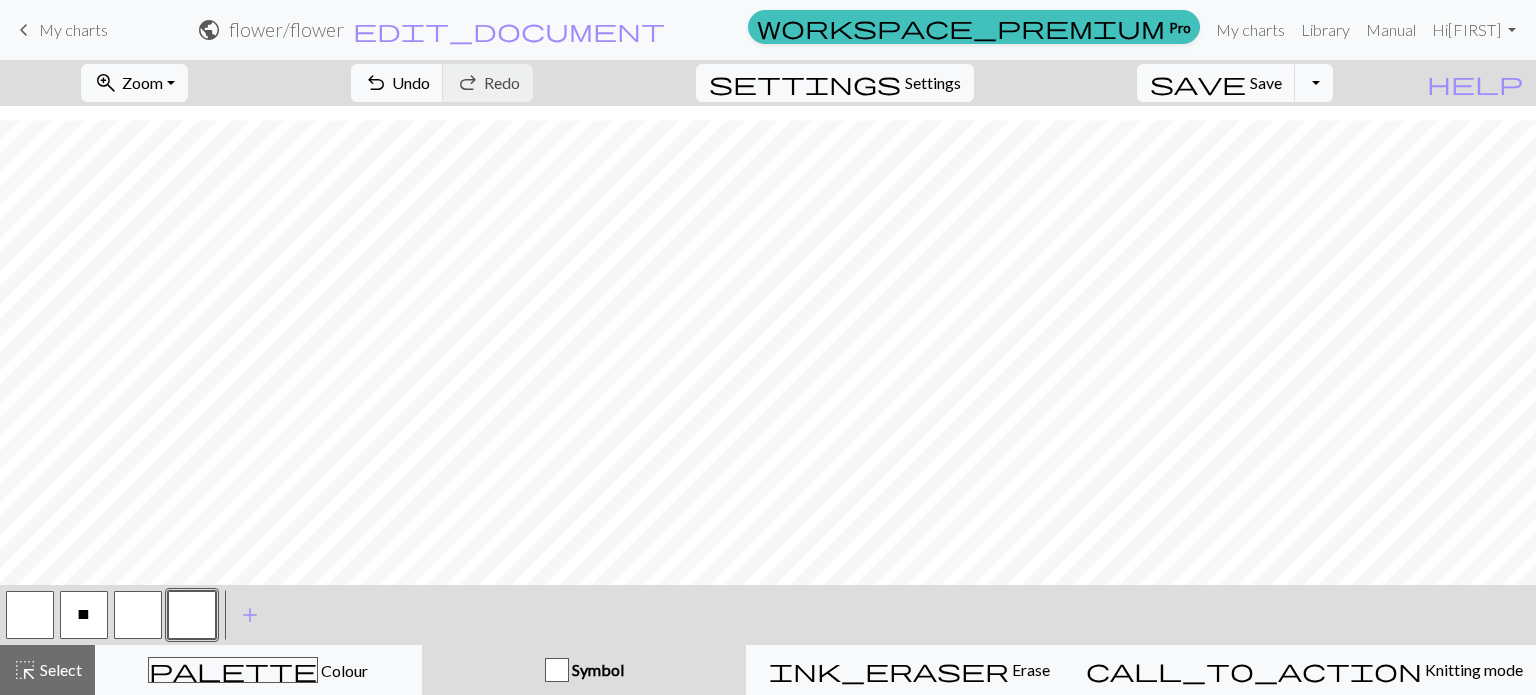 type 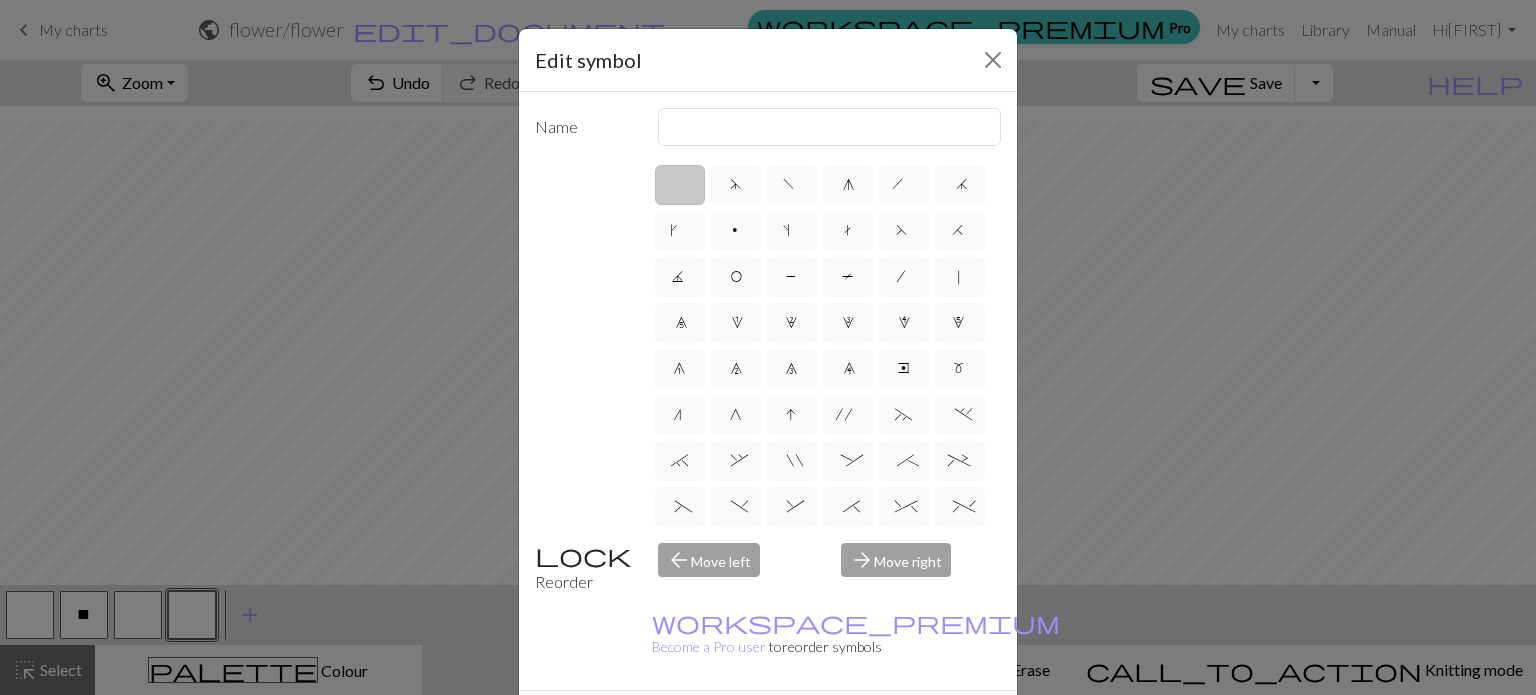 click on "Delete" at bounding box center (571, 726) 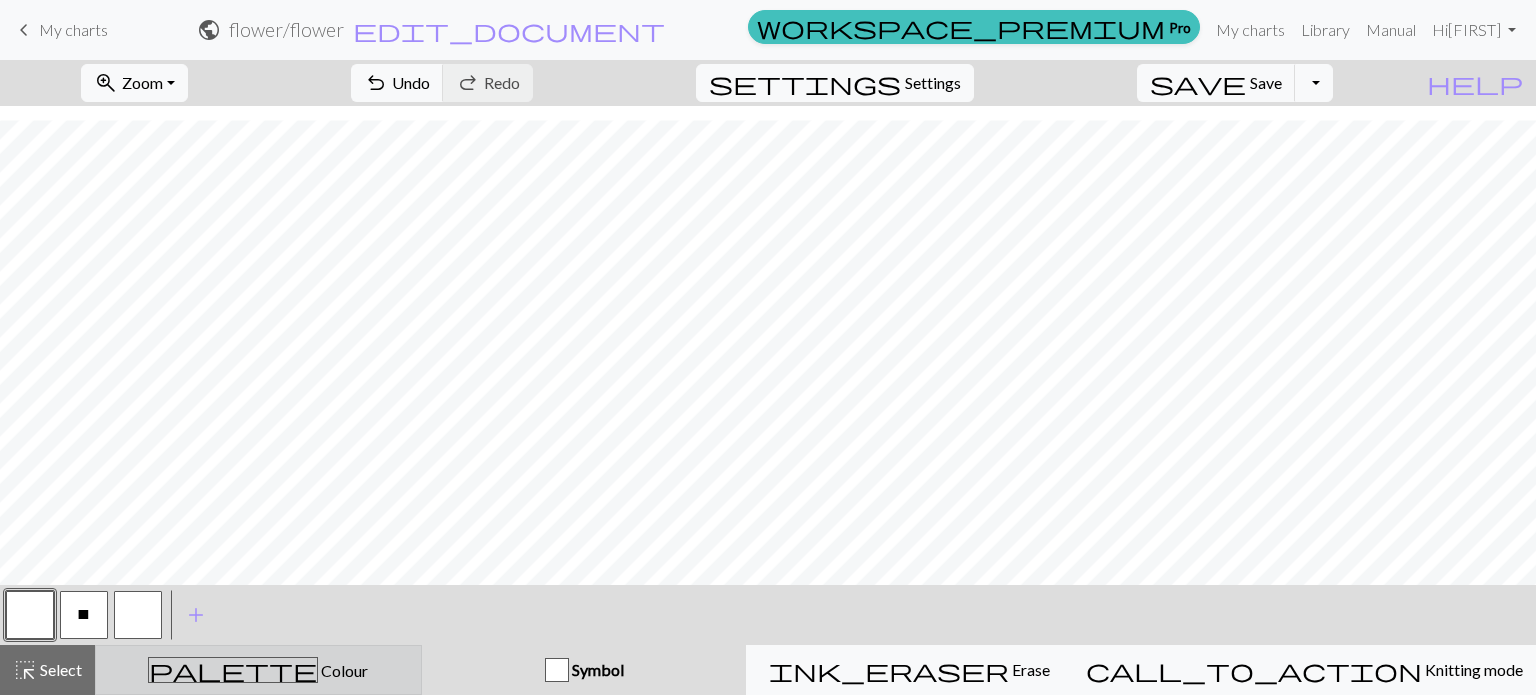 click on "palette   Colour   Colour" at bounding box center (258, 670) 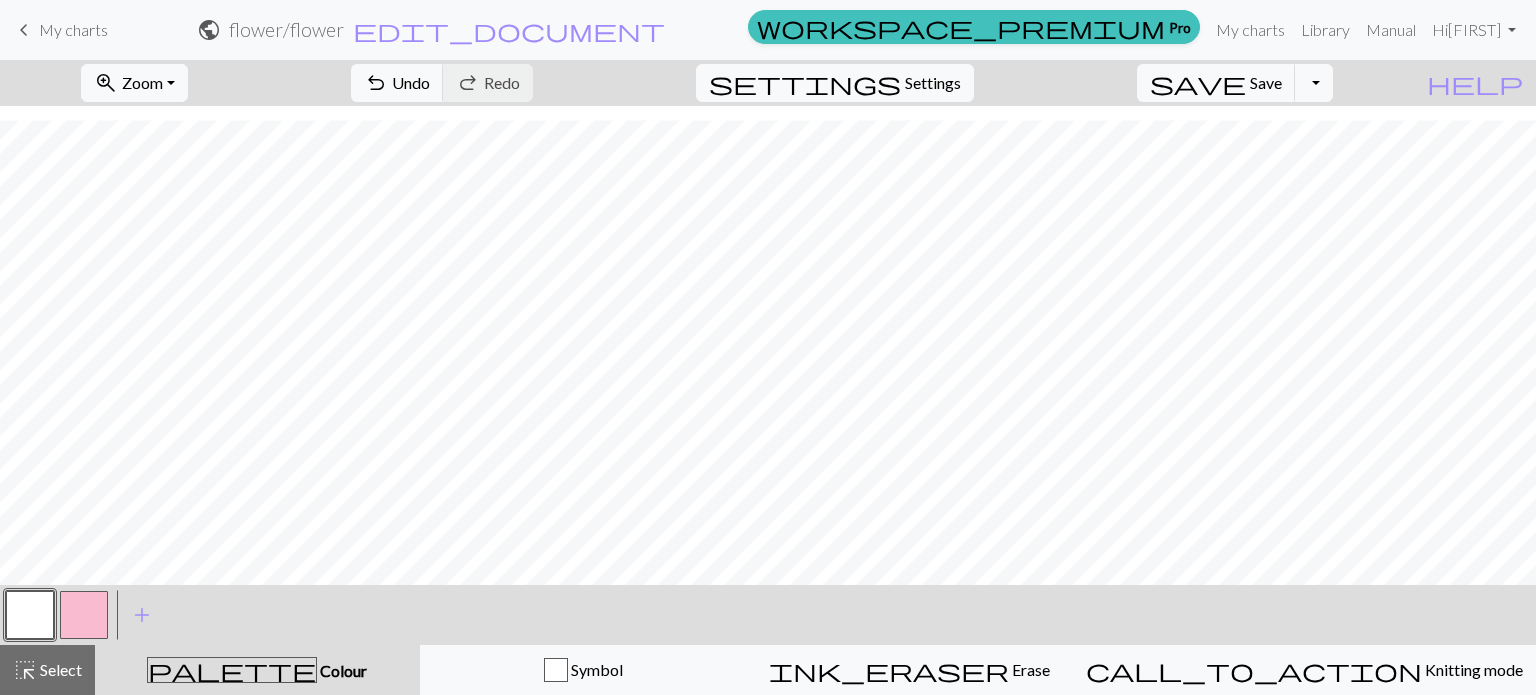 click at bounding box center [84, 615] 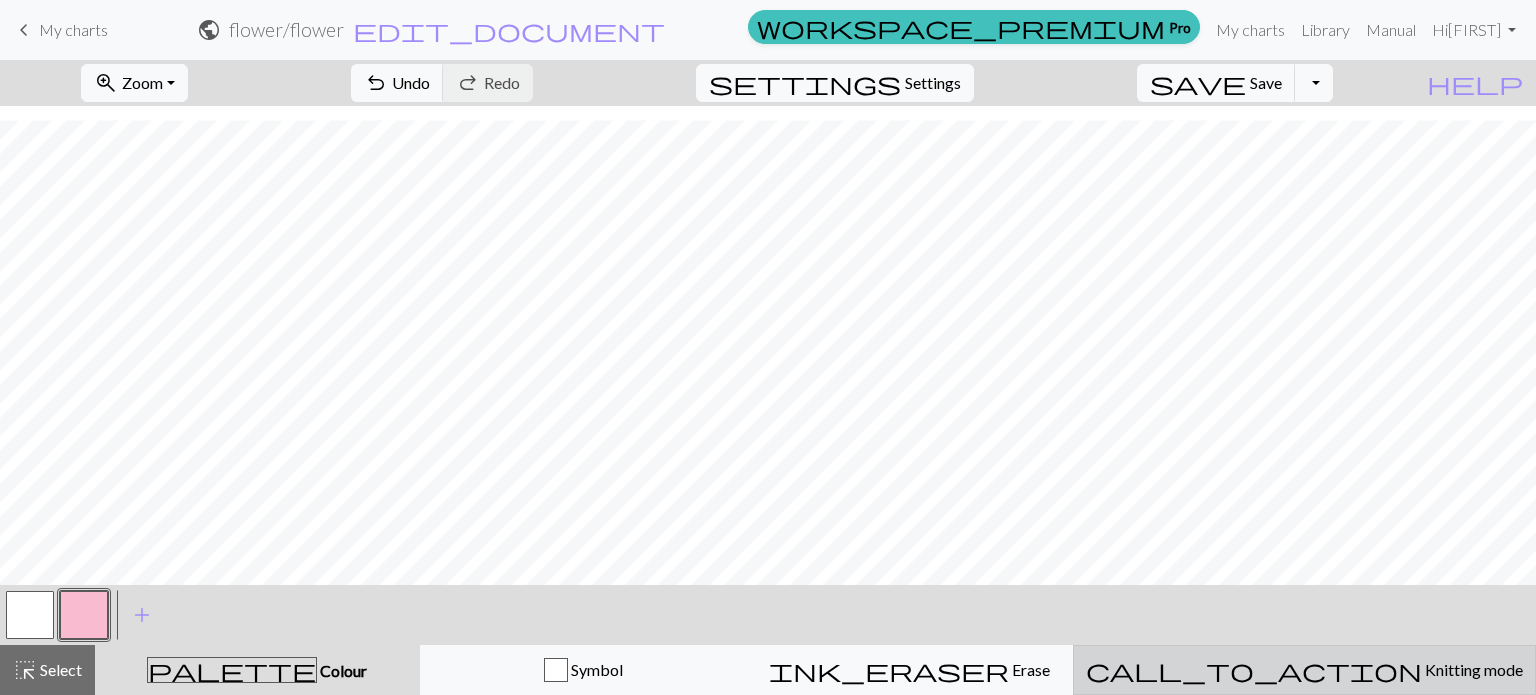 click on "Knitting mode" at bounding box center (1472, 669) 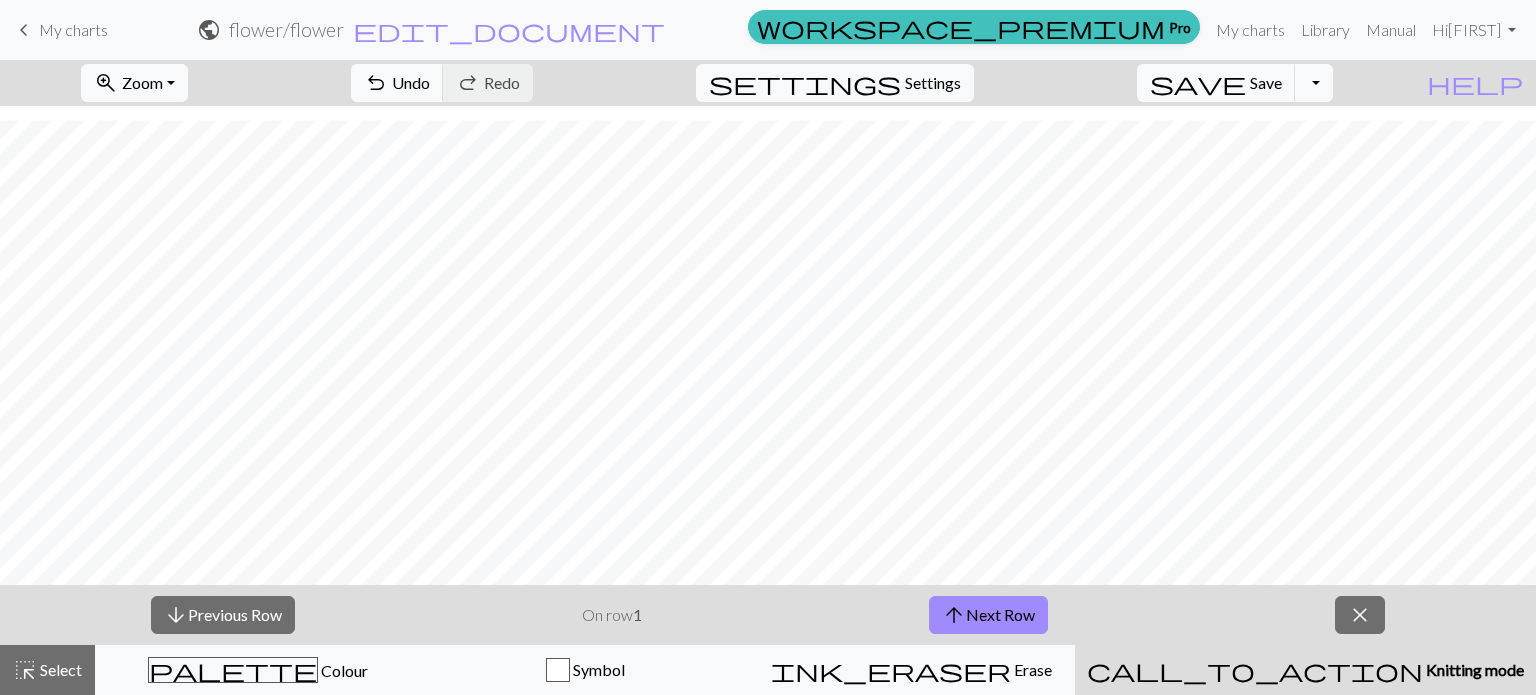 type 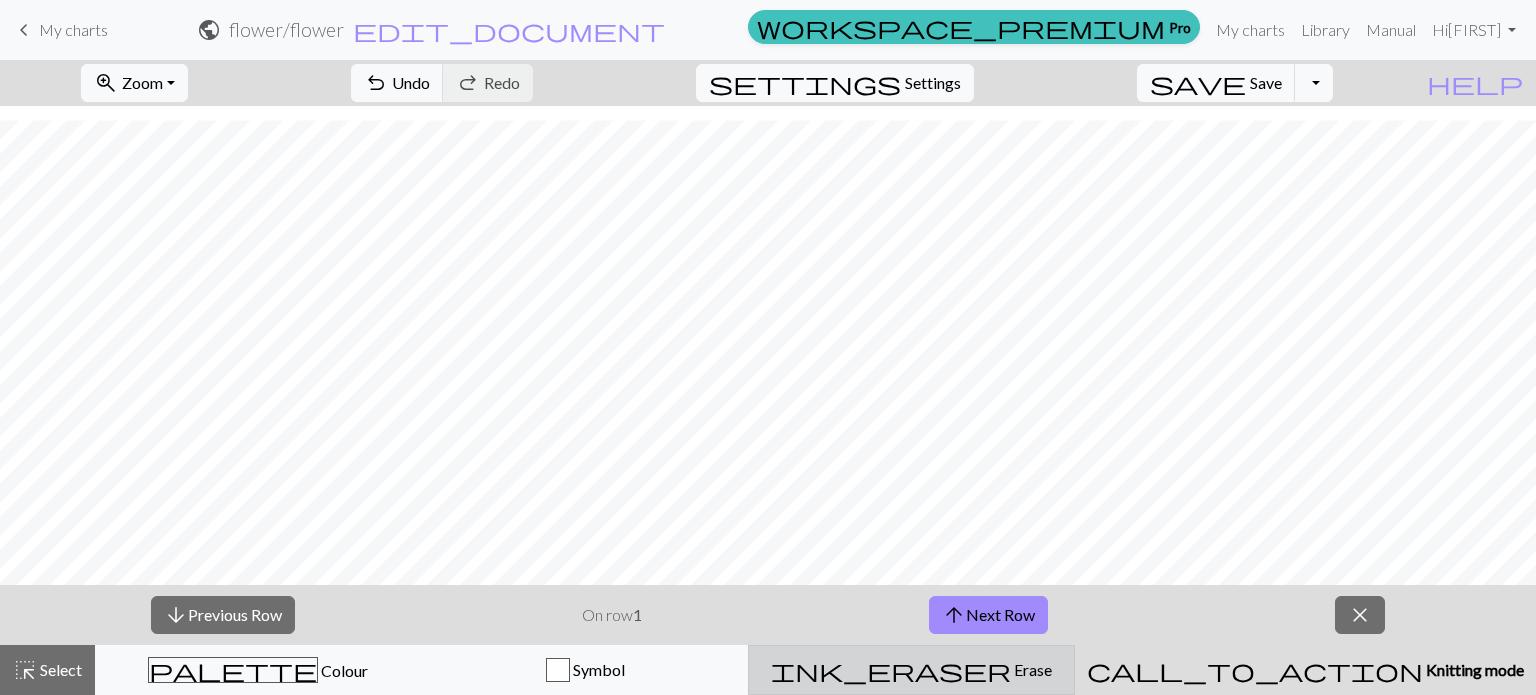 click on "ink_eraser   Erase   Erase" at bounding box center [911, 670] 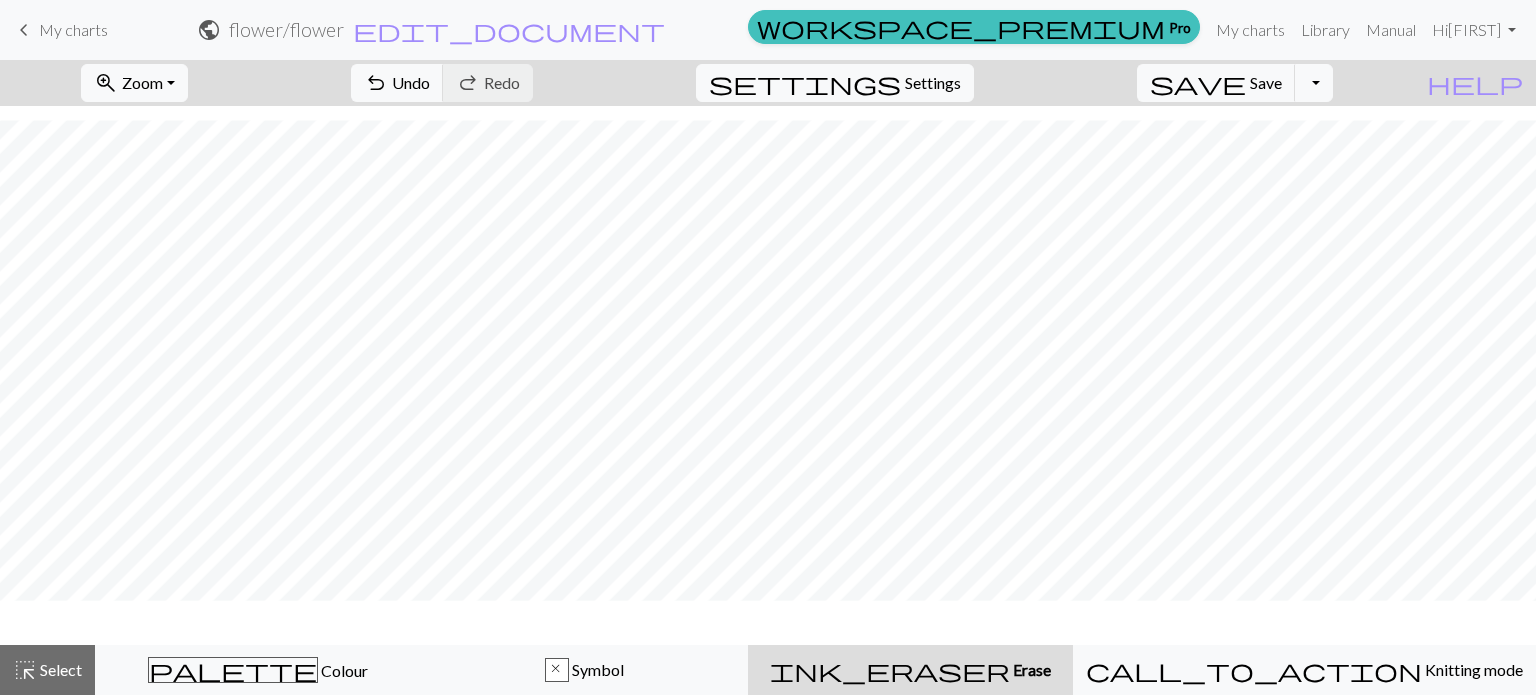 scroll, scrollTop: 805, scrollLeft: 0, axis: vertical 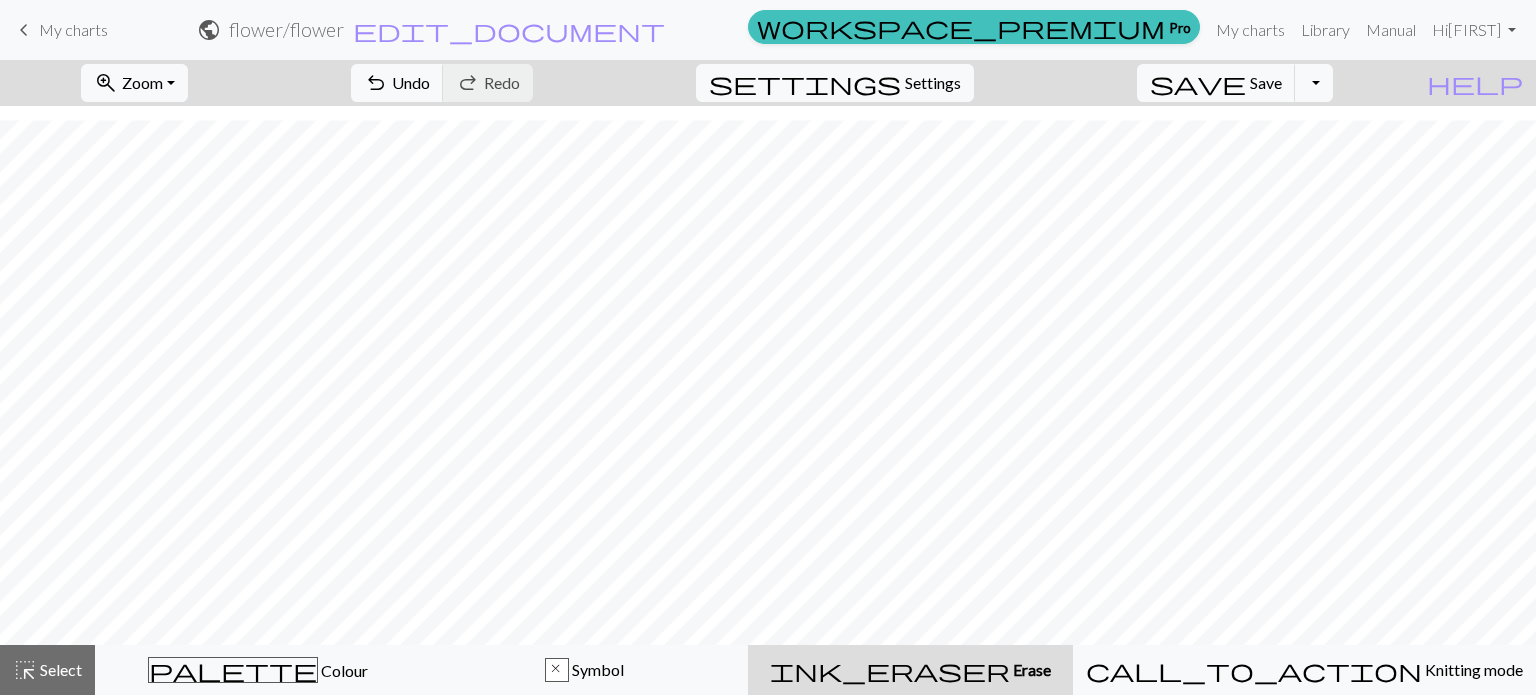 type 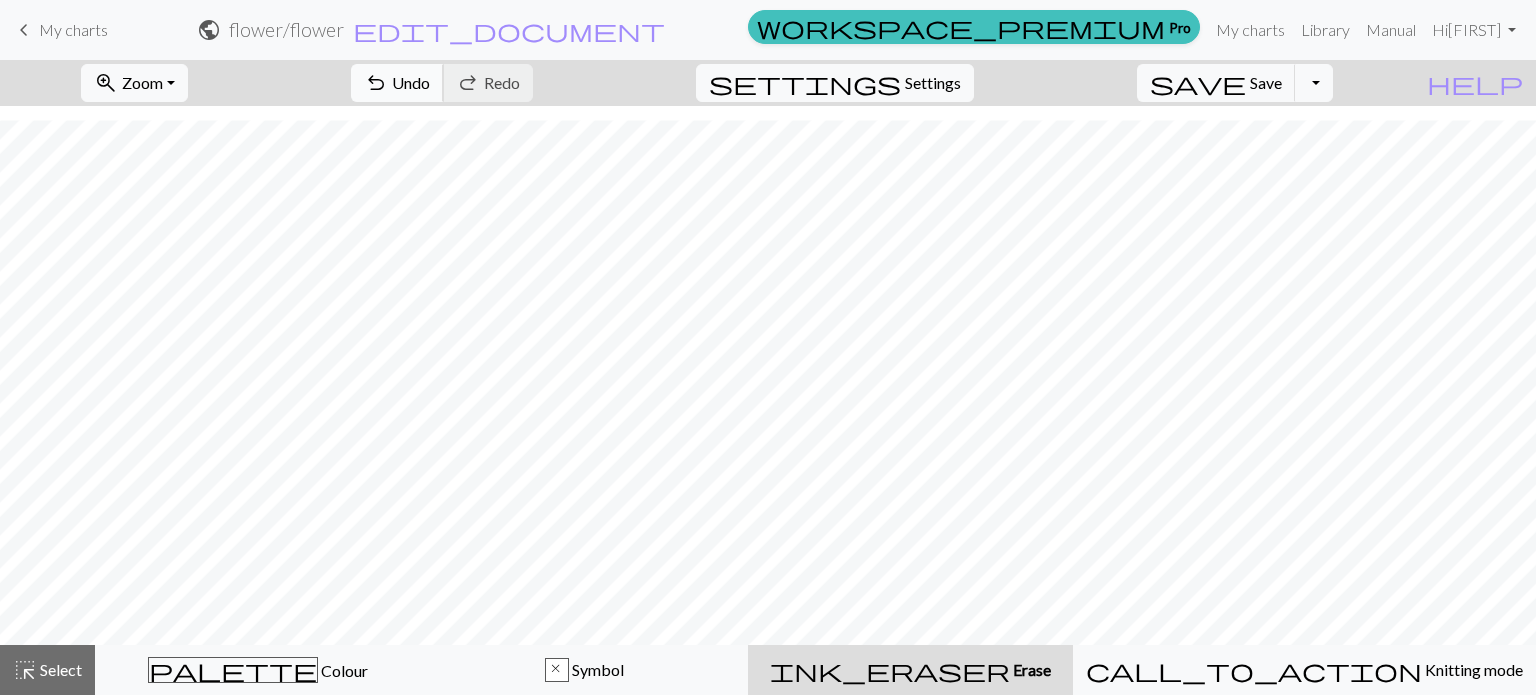 click on "undo" at bounding box center (376, 83) 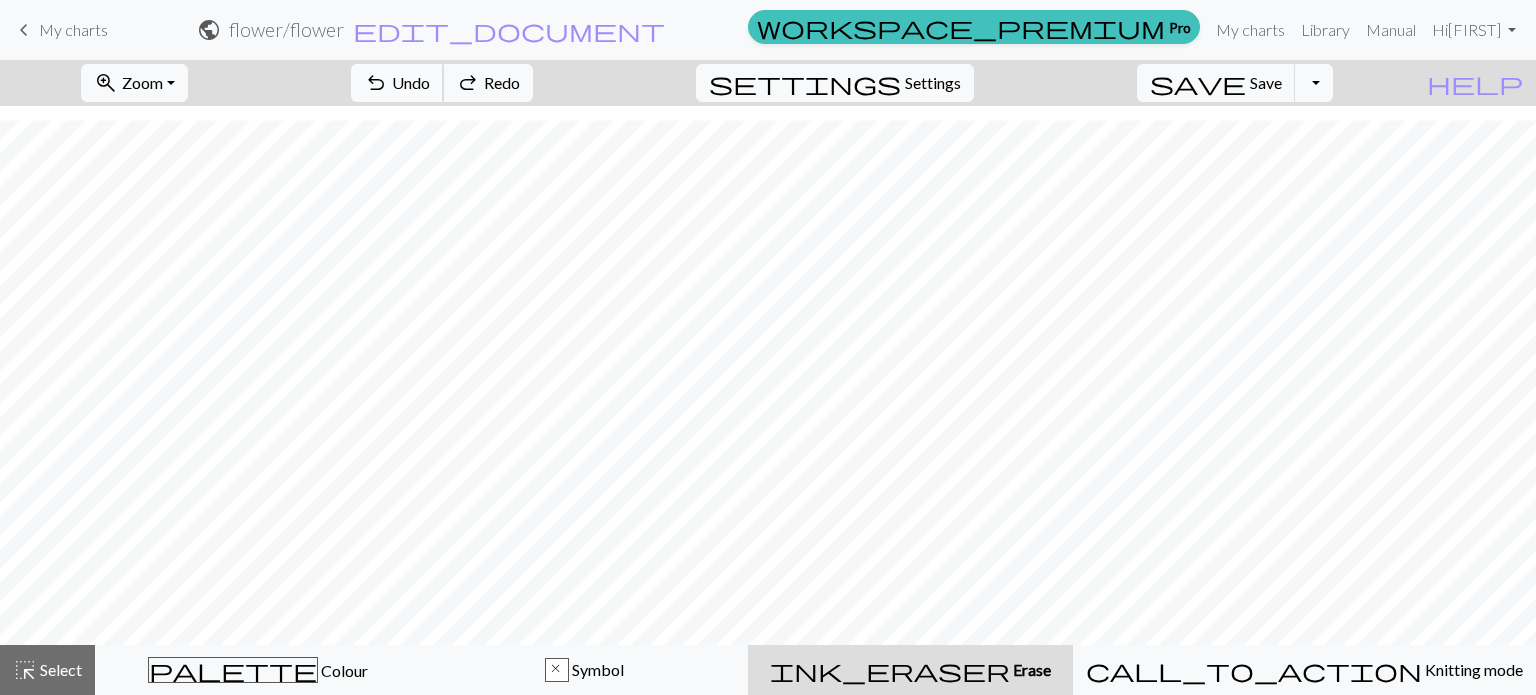 click on "undo" at bounding box center [376, 83] 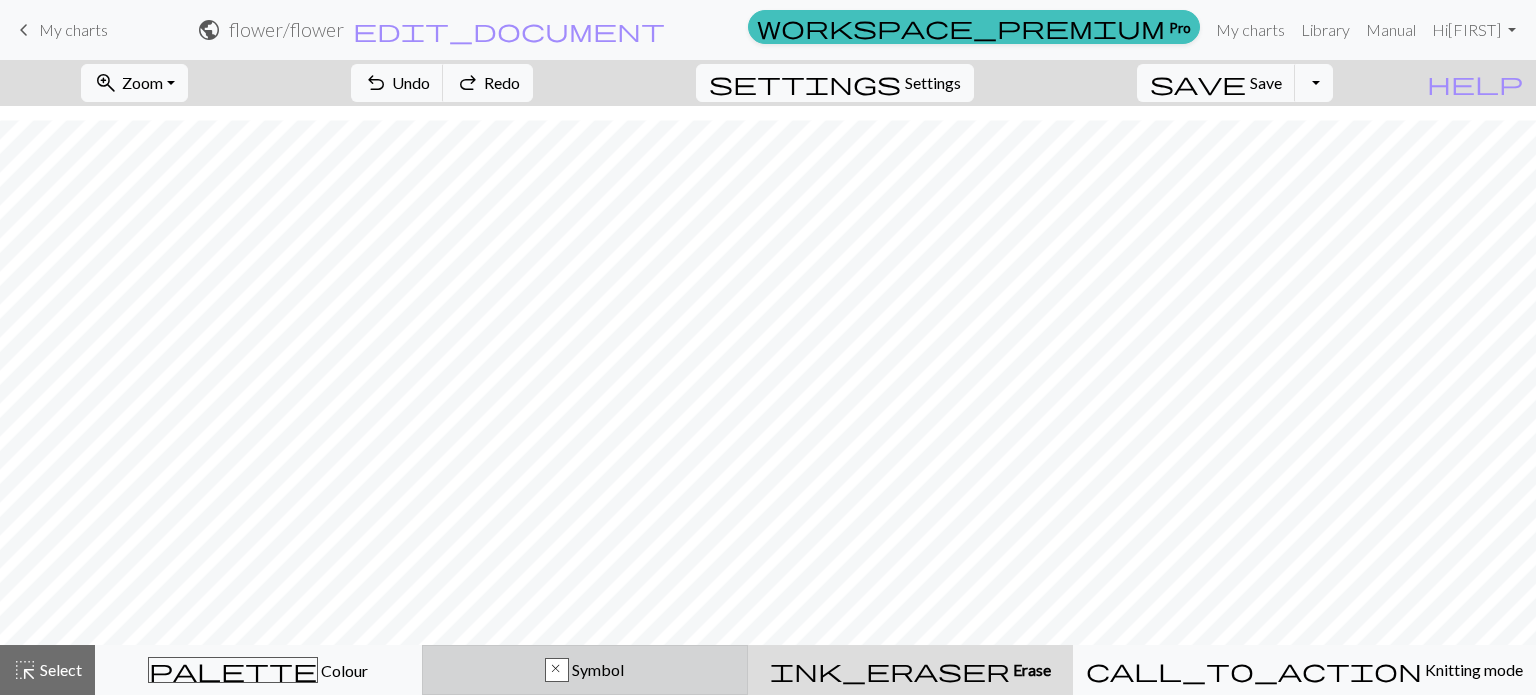 click on "x   Symbol" at bounding box center [585, 670] 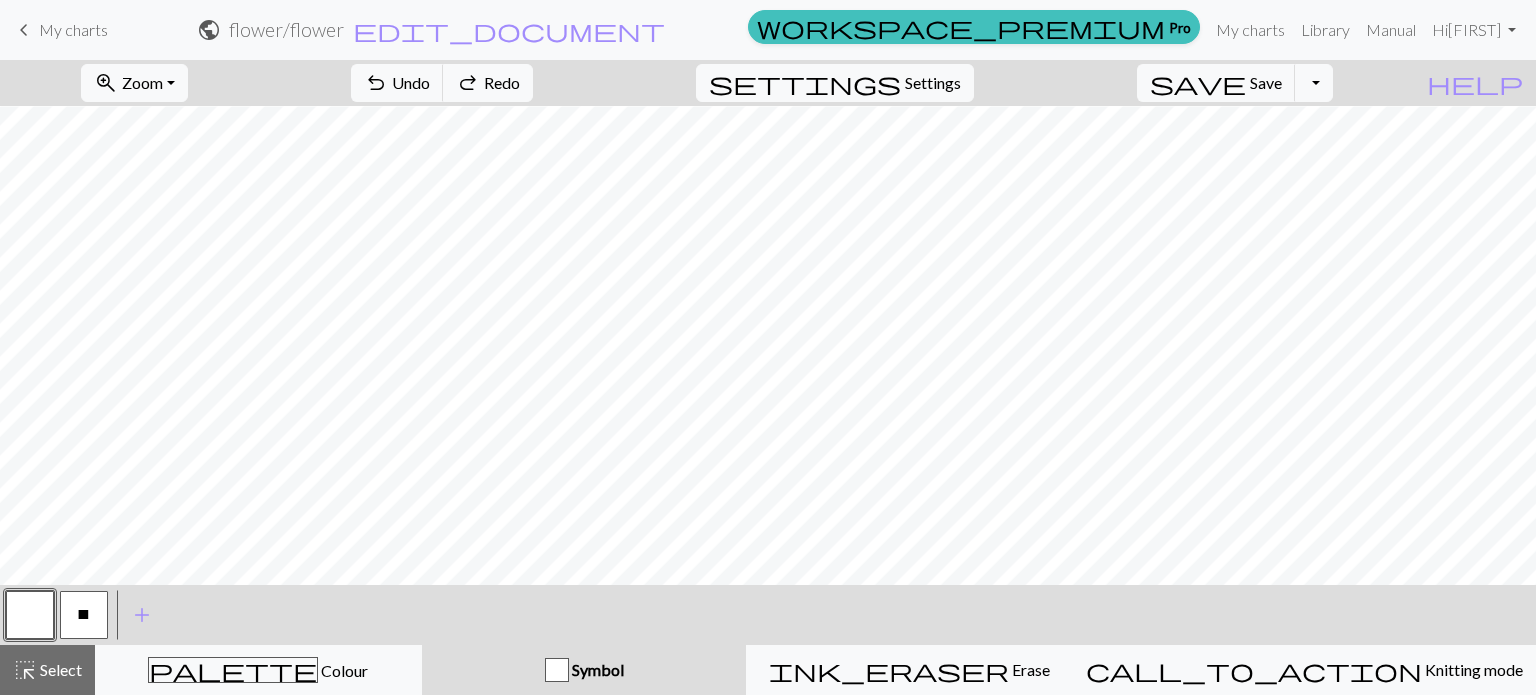 click on "X" at bounding box center (84, 615) 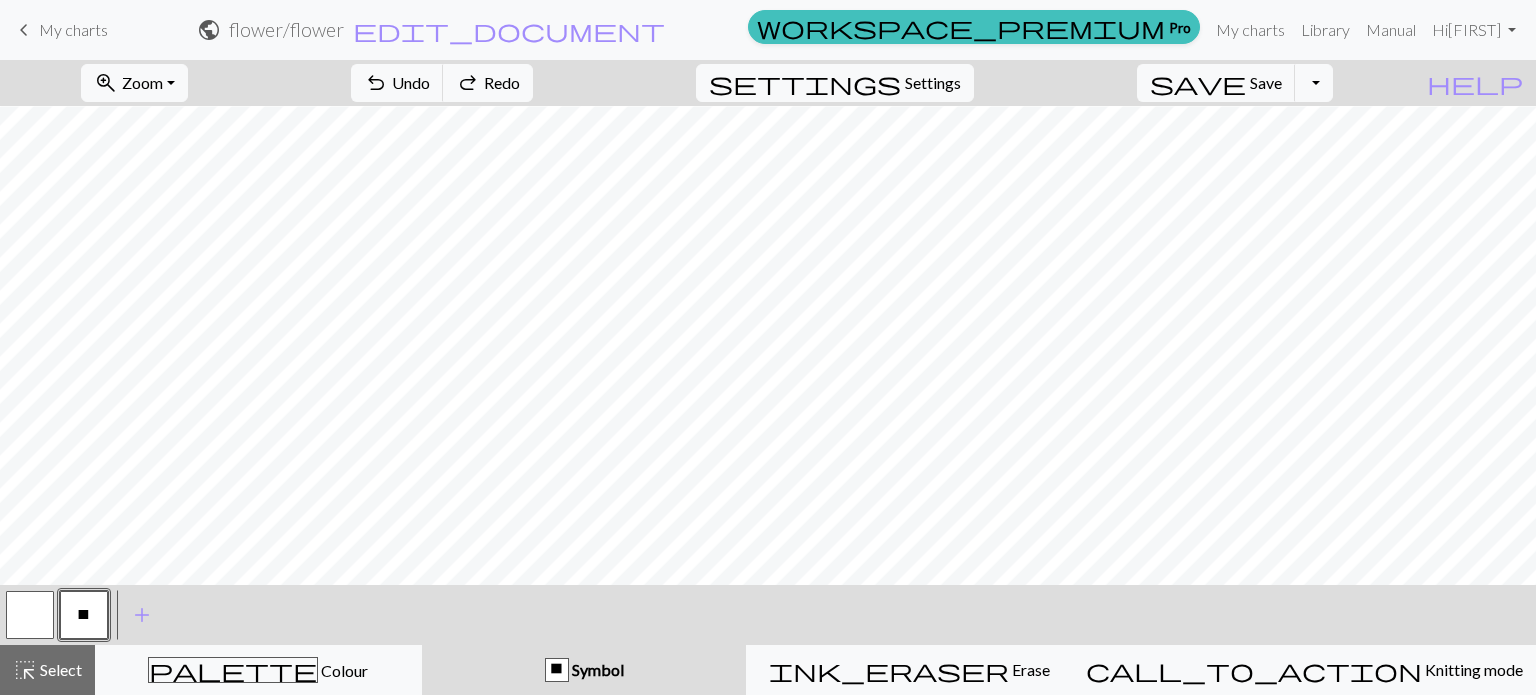 type 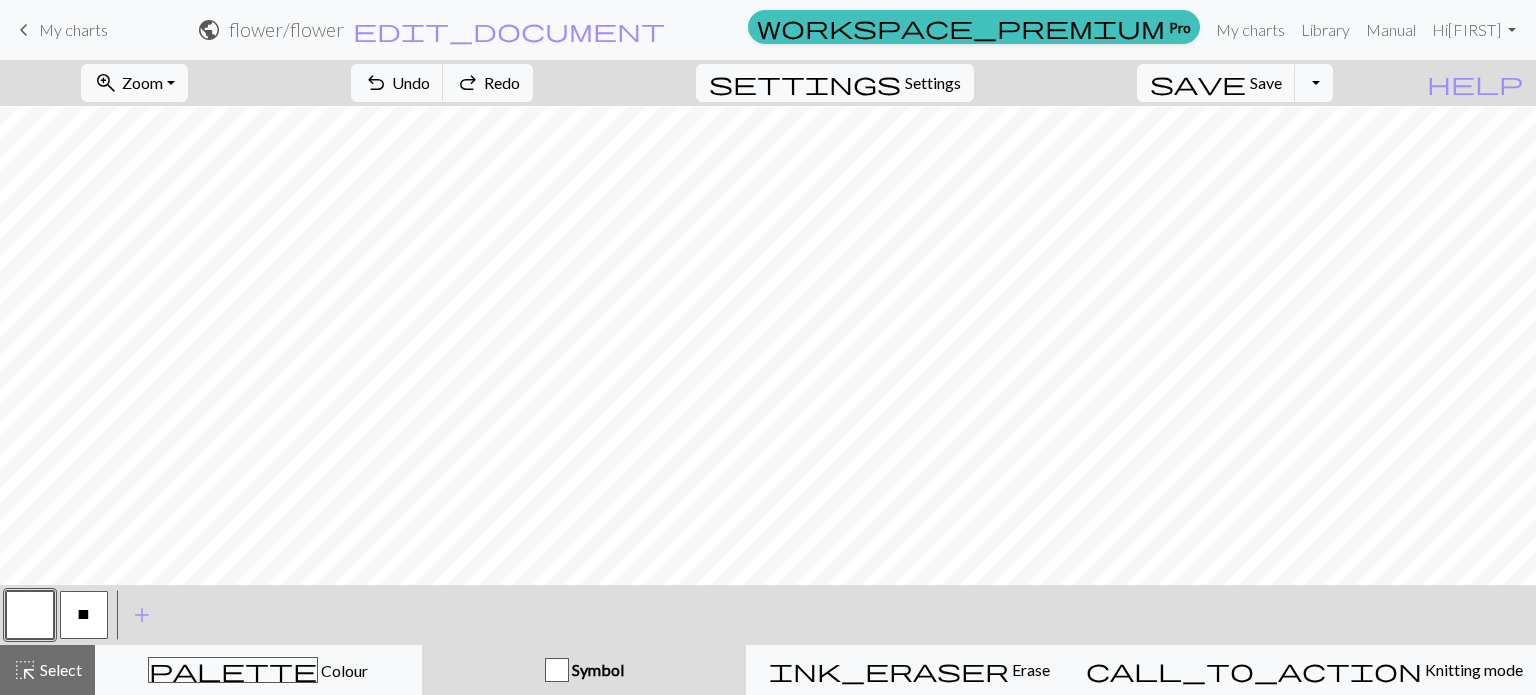 type 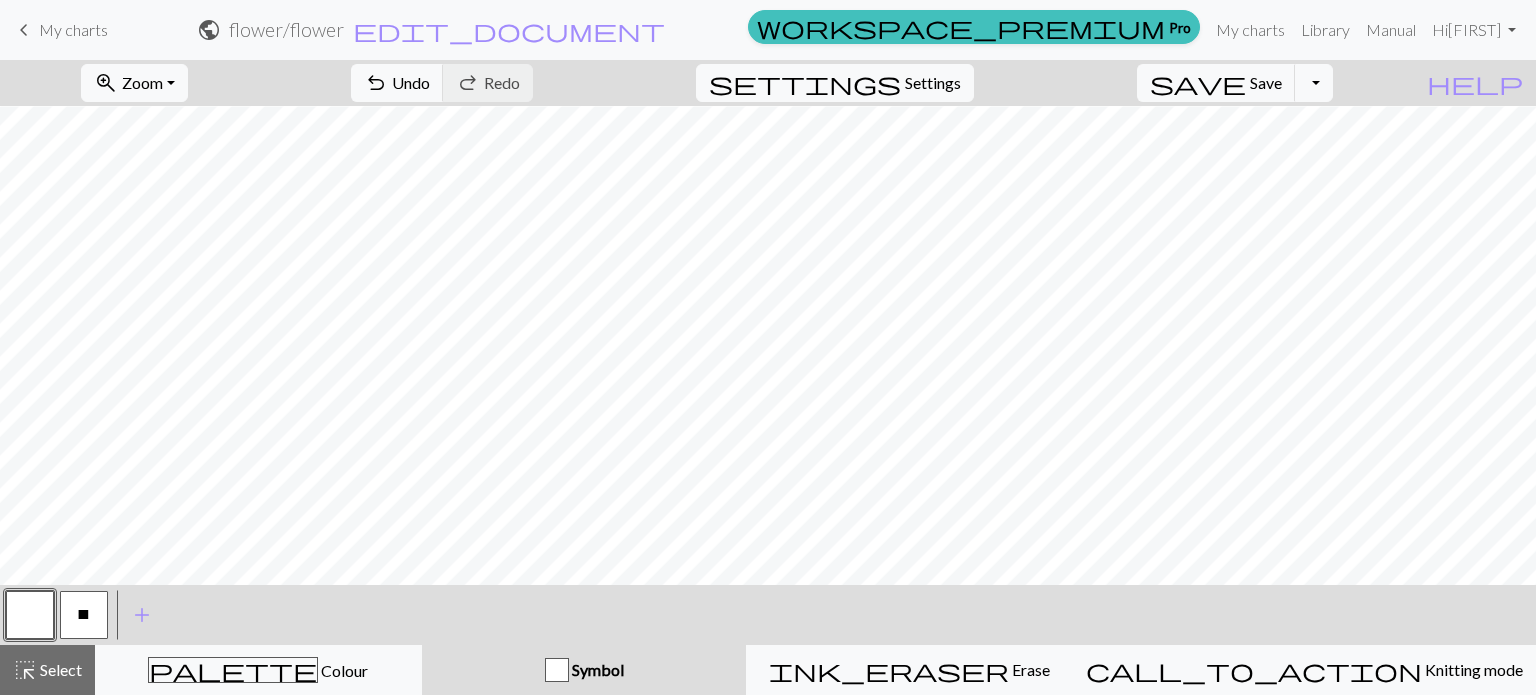 click on "X" at bounding box center (84, 617) 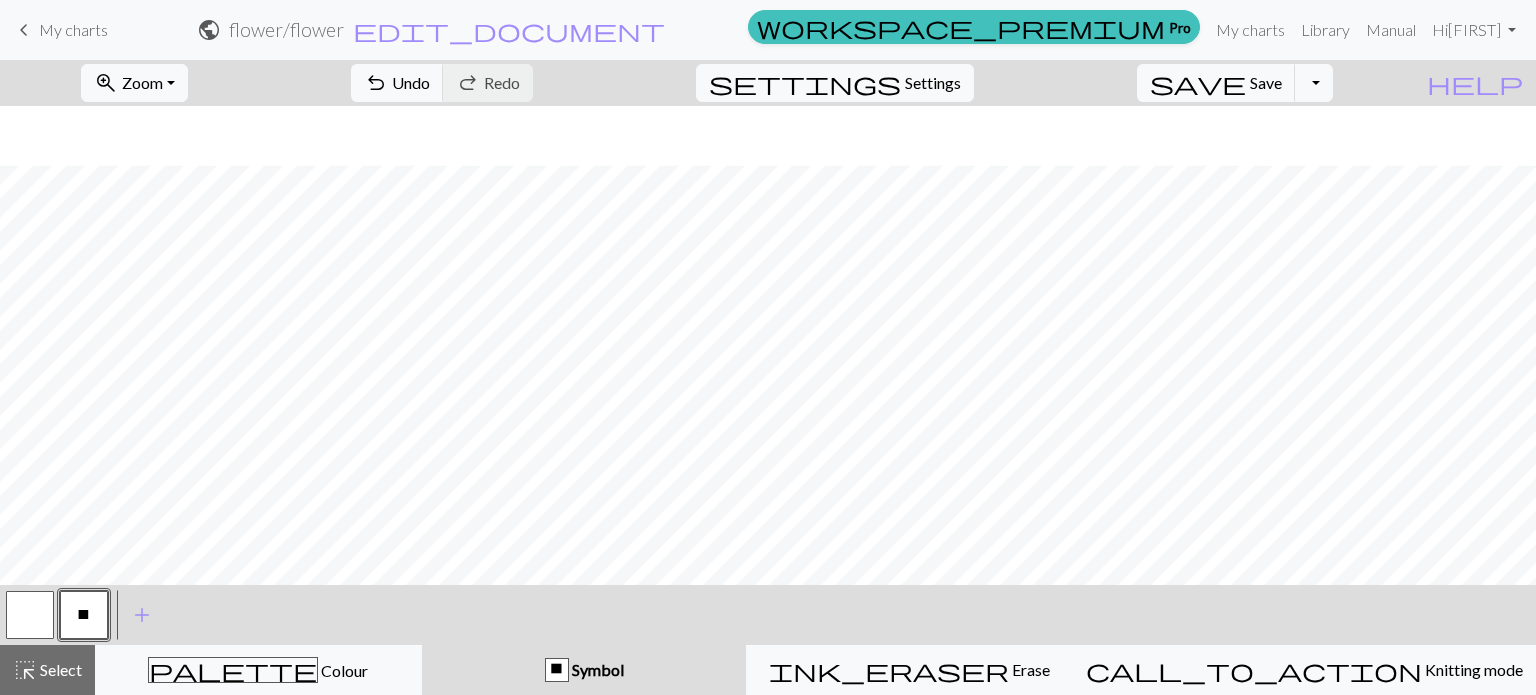 scroll, scrollTop: 865, scrollLeft: 0, axis: vertical 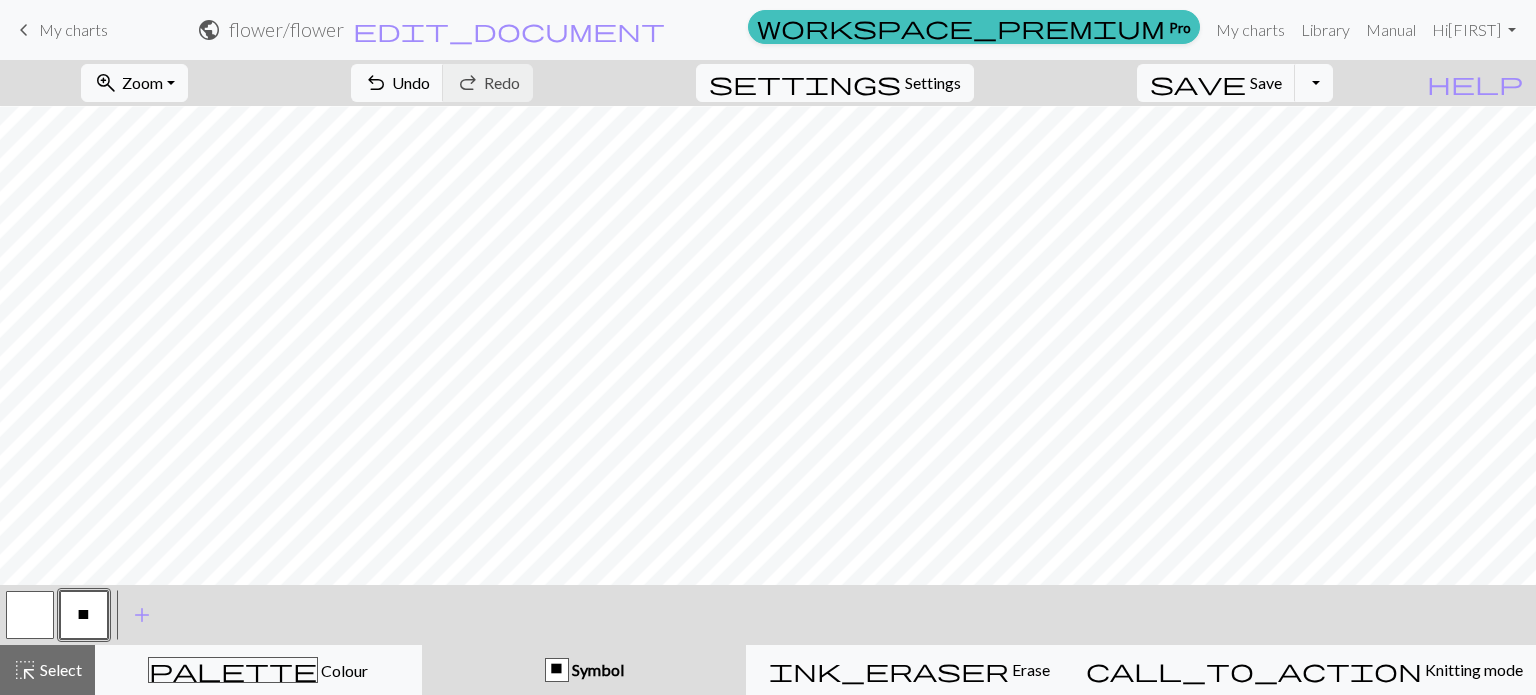 drag, startPoint x: 38, startPoint y: 608, endPoint x: 43, endPoint y: 574, distance: 34.36568 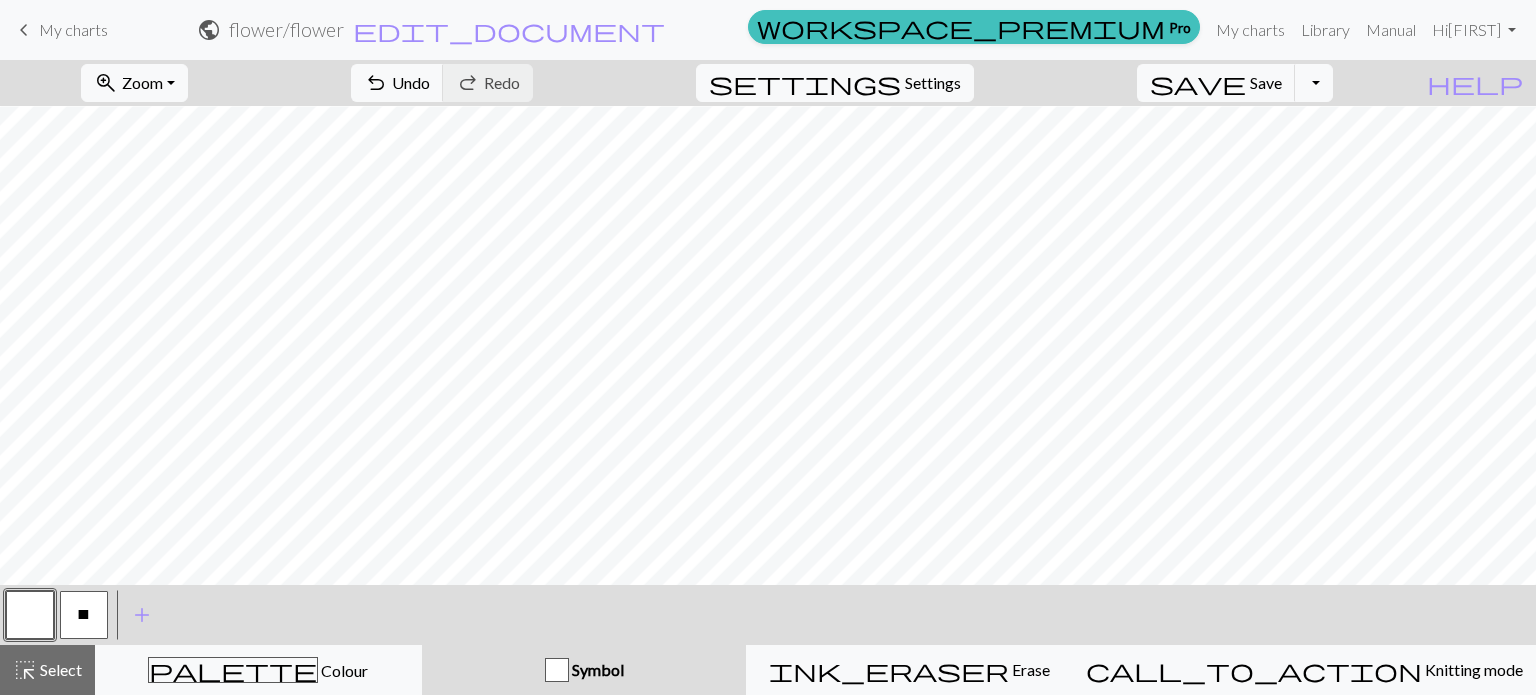 drag, startPoint x: 92, startPoint y: 615, endPoint x: 86, endPoint y: 592, distance: 23.769728 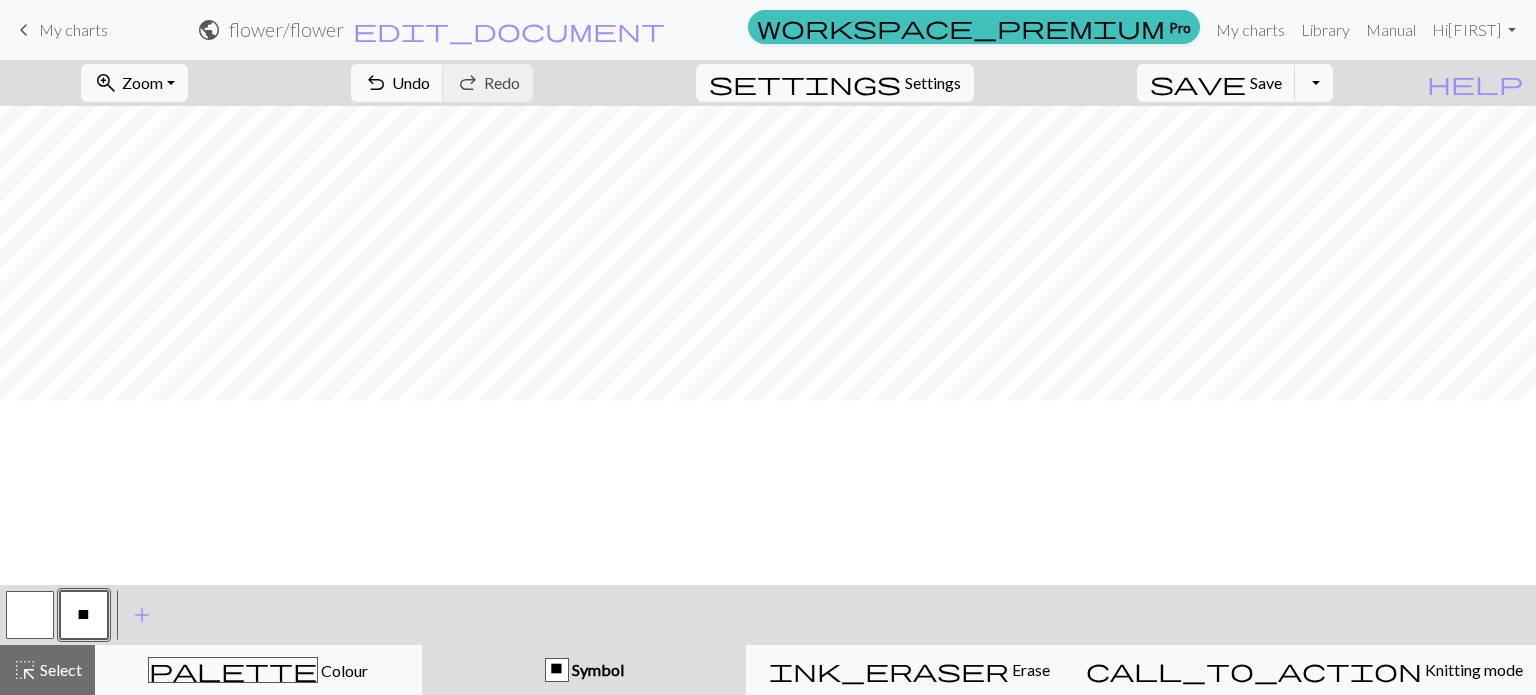 scroll, scrollTop: 665, scrollLeft: 0, axis: vertical 